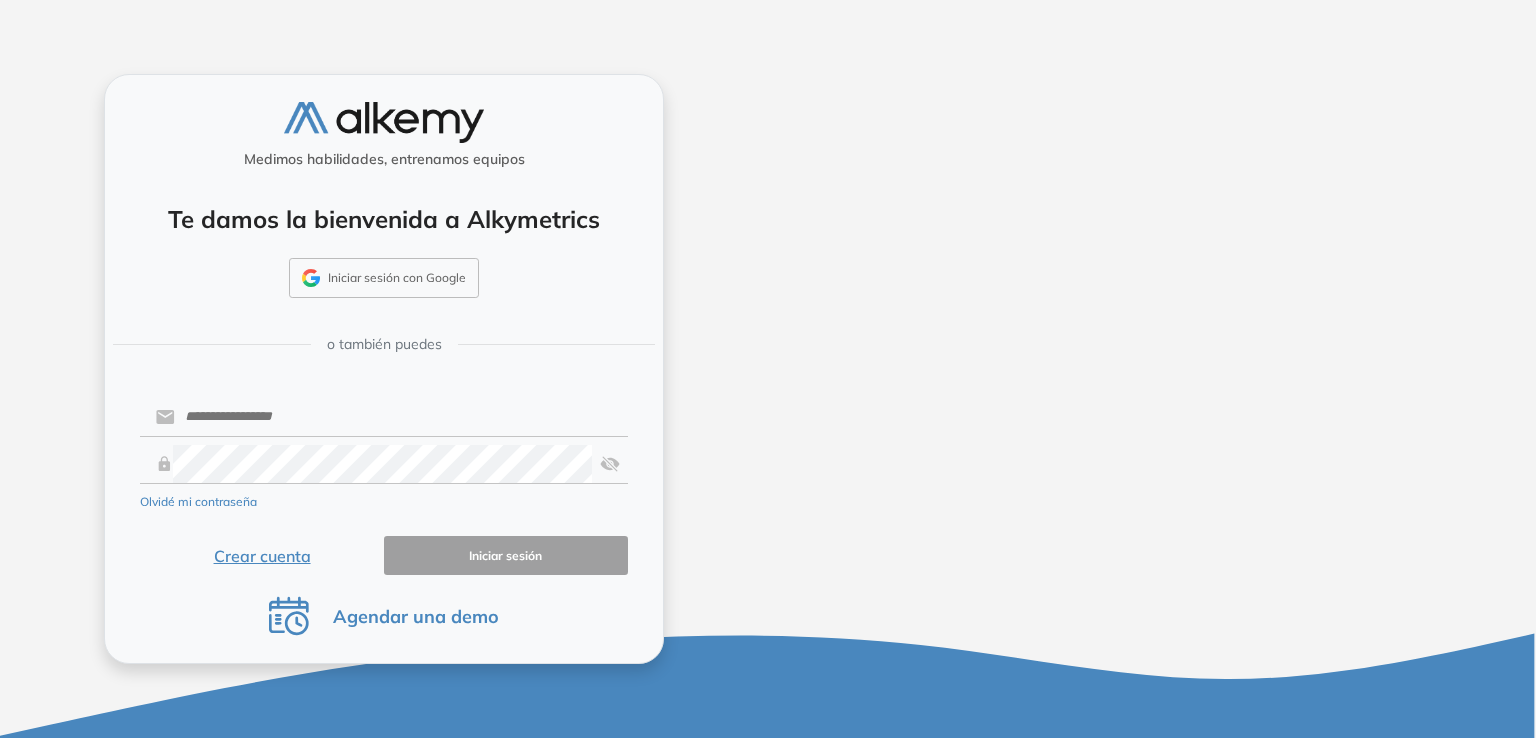 scroll, scrollTop: 0, scrollLeft: 0, axis: both 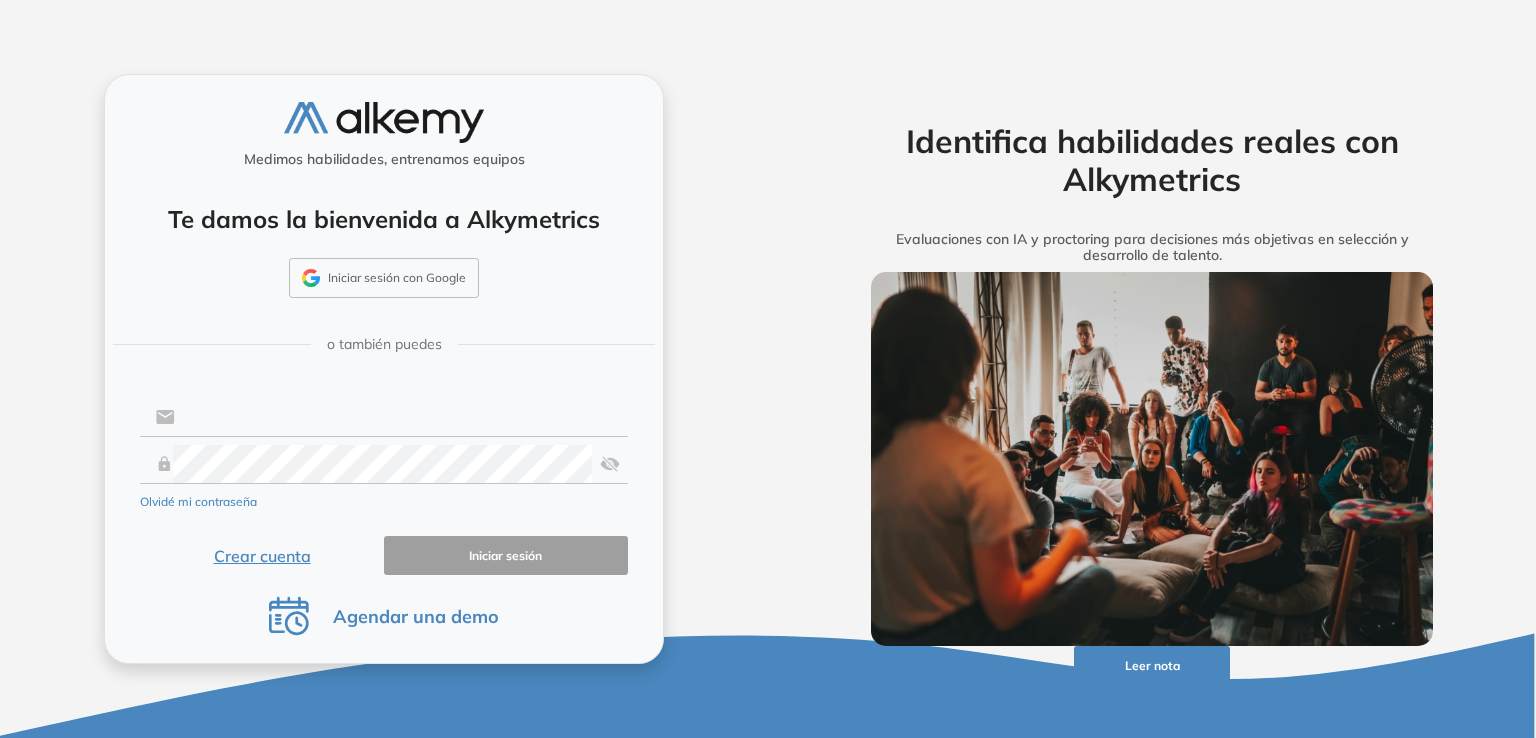 type on "**********" 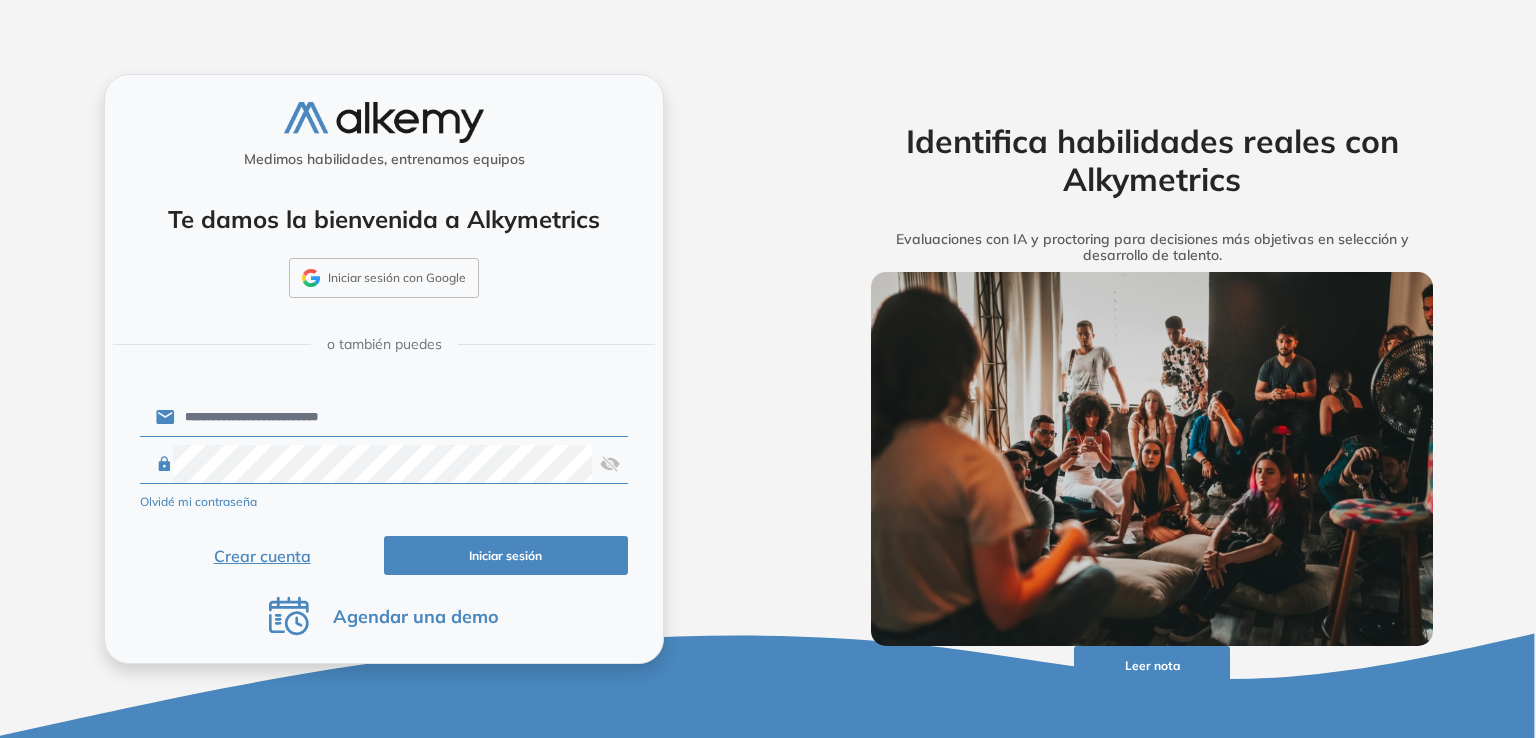 click on "Iniciar sesión" at bounding box center (506, 555) 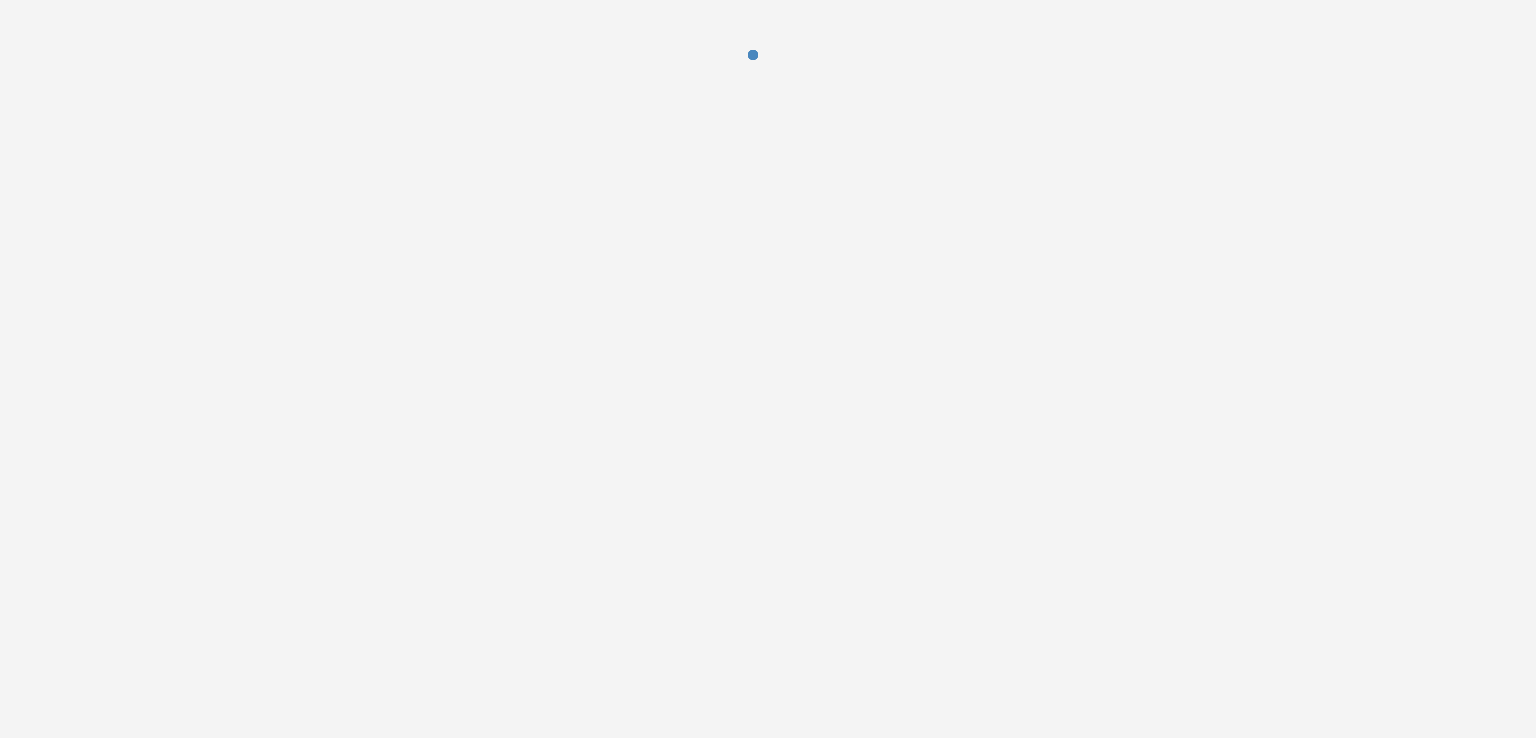 scroll, scrollTop: 0, scrollLeft: 0, axis: both 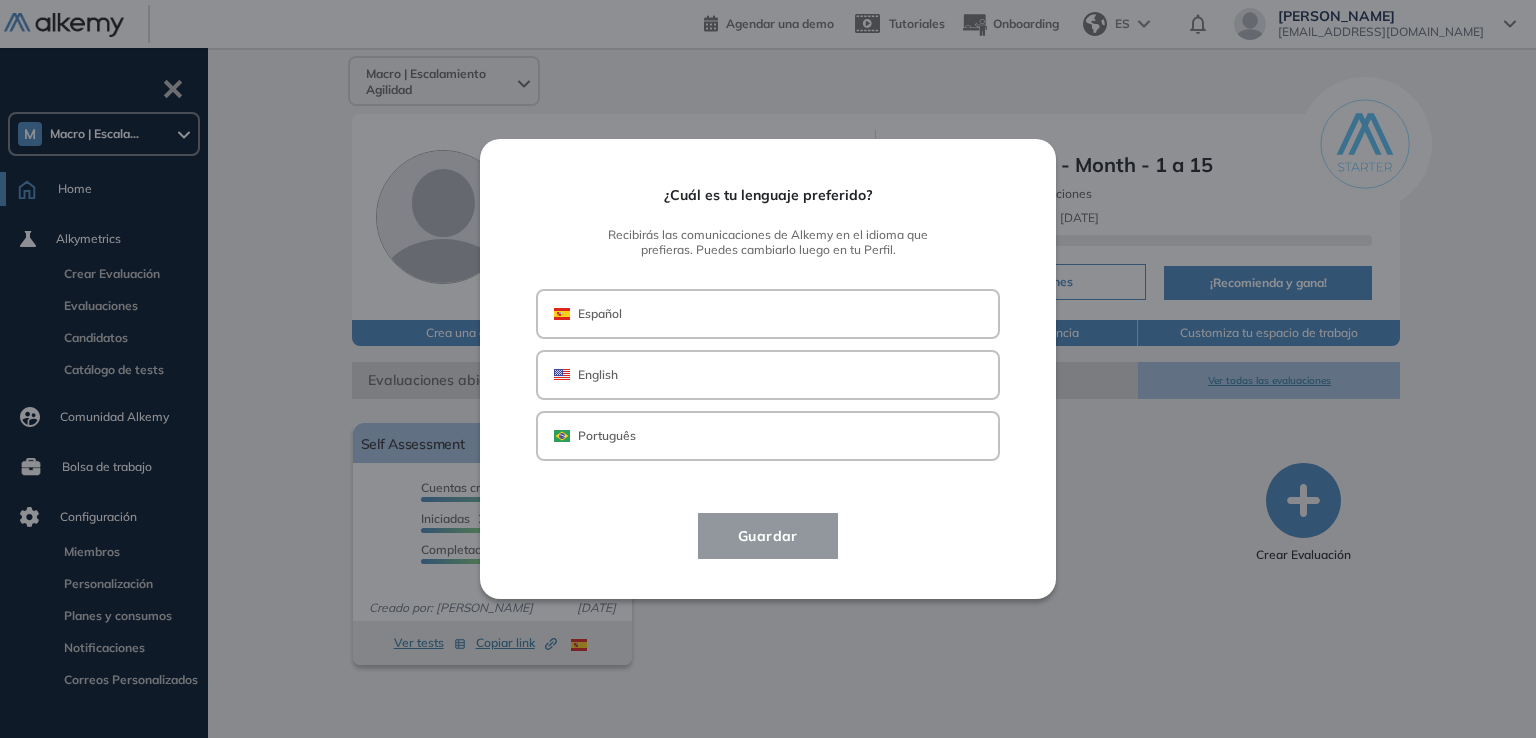 click on "Español" at bounding box center (768, 314) 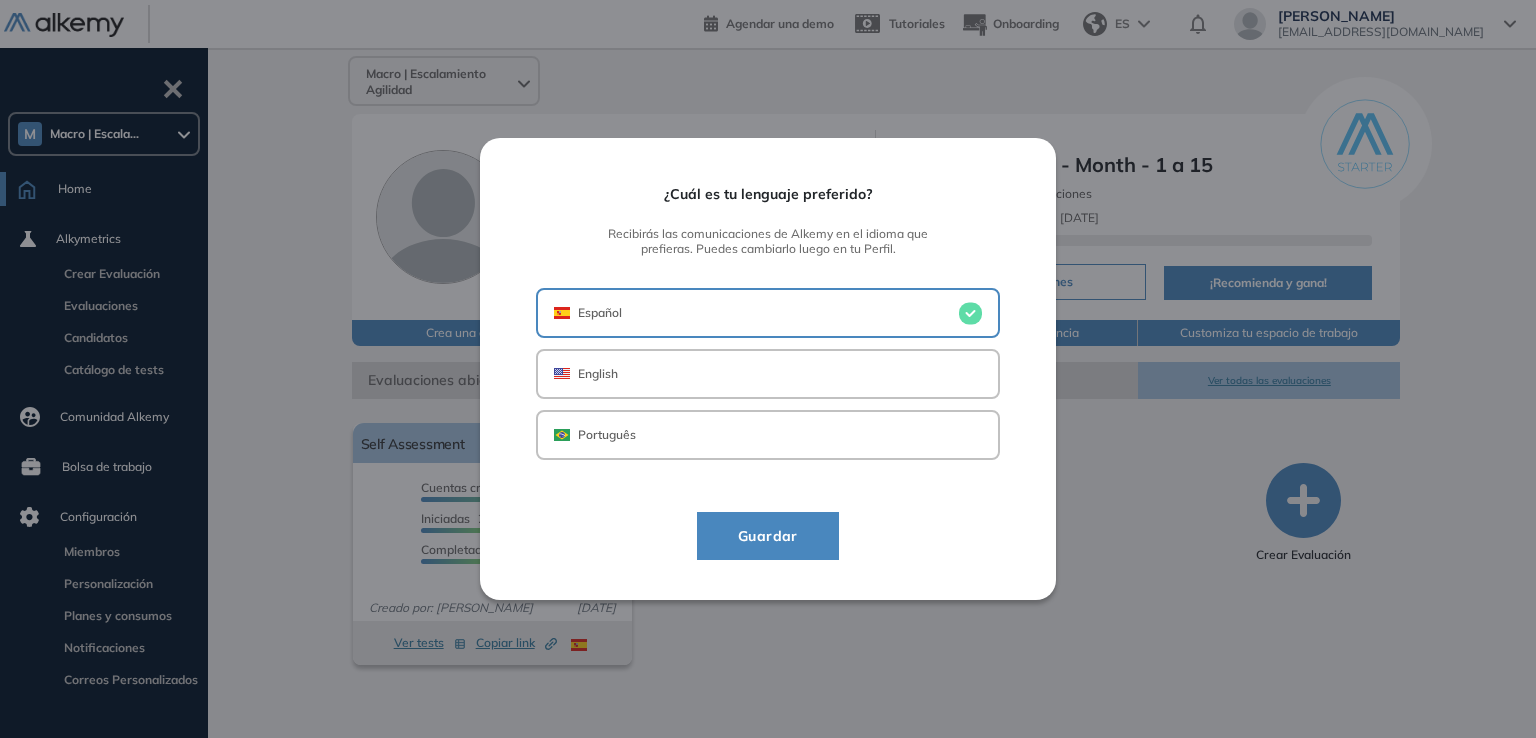 click on "Guardar" at bounding box center [768, 536] 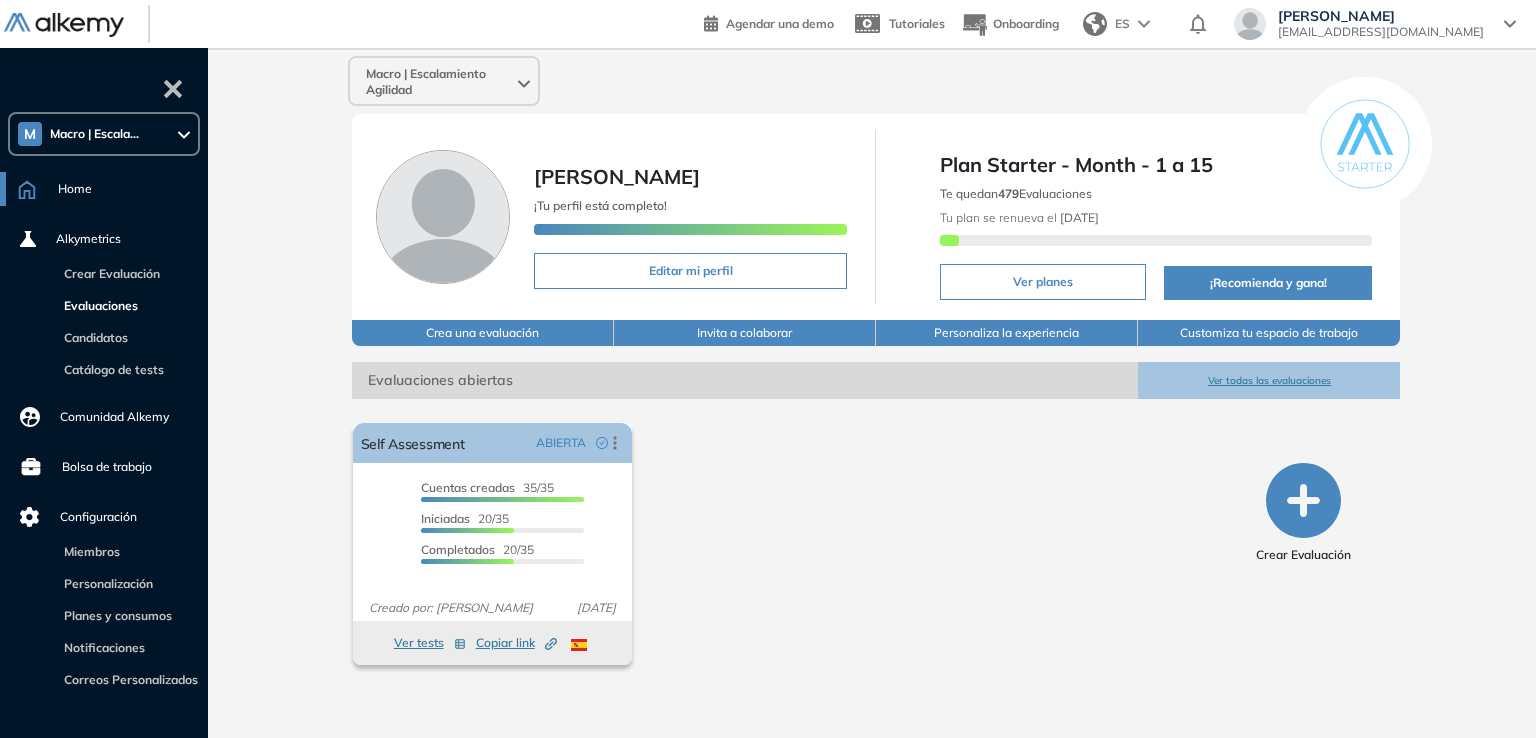 click on "Evaluaciones" at bounding box center [97, 305] 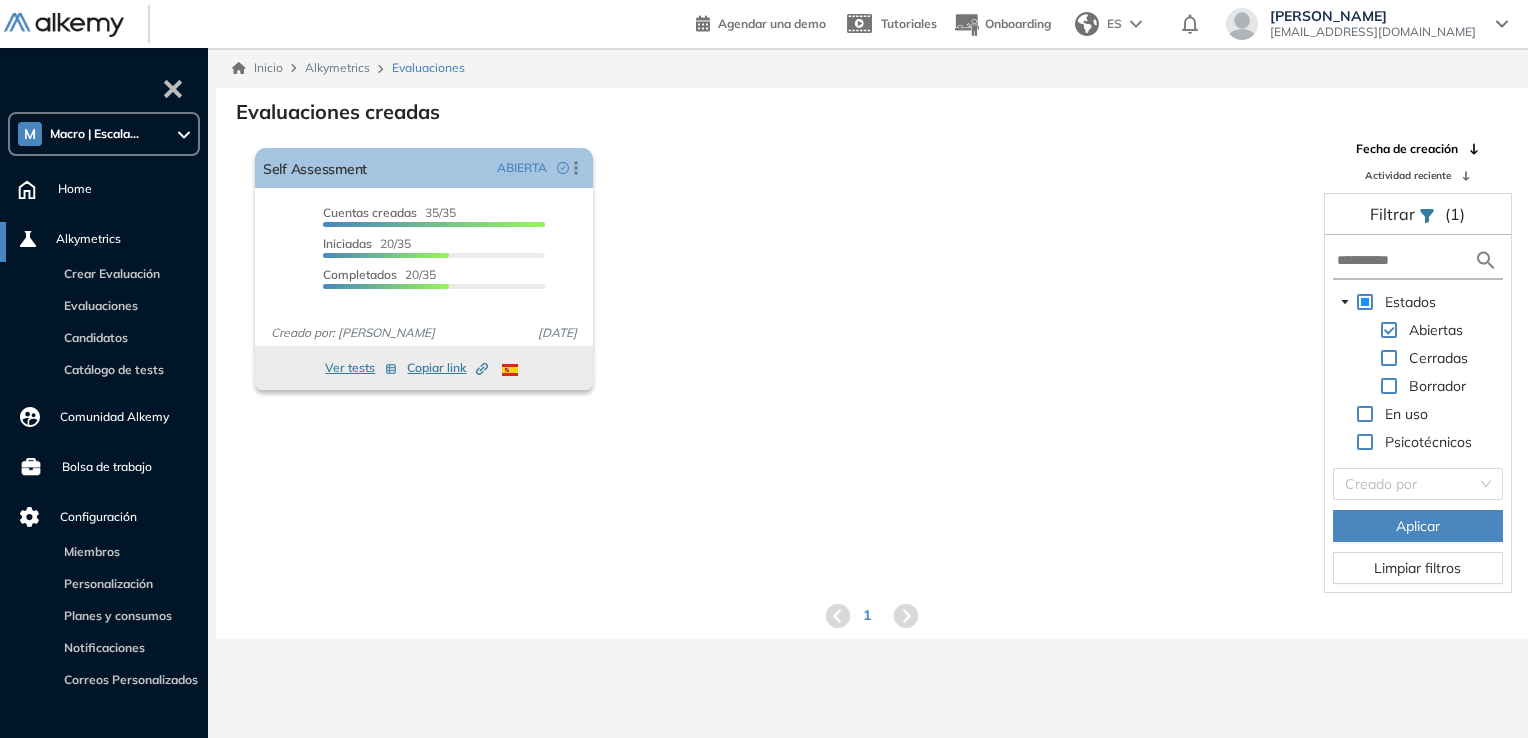 click 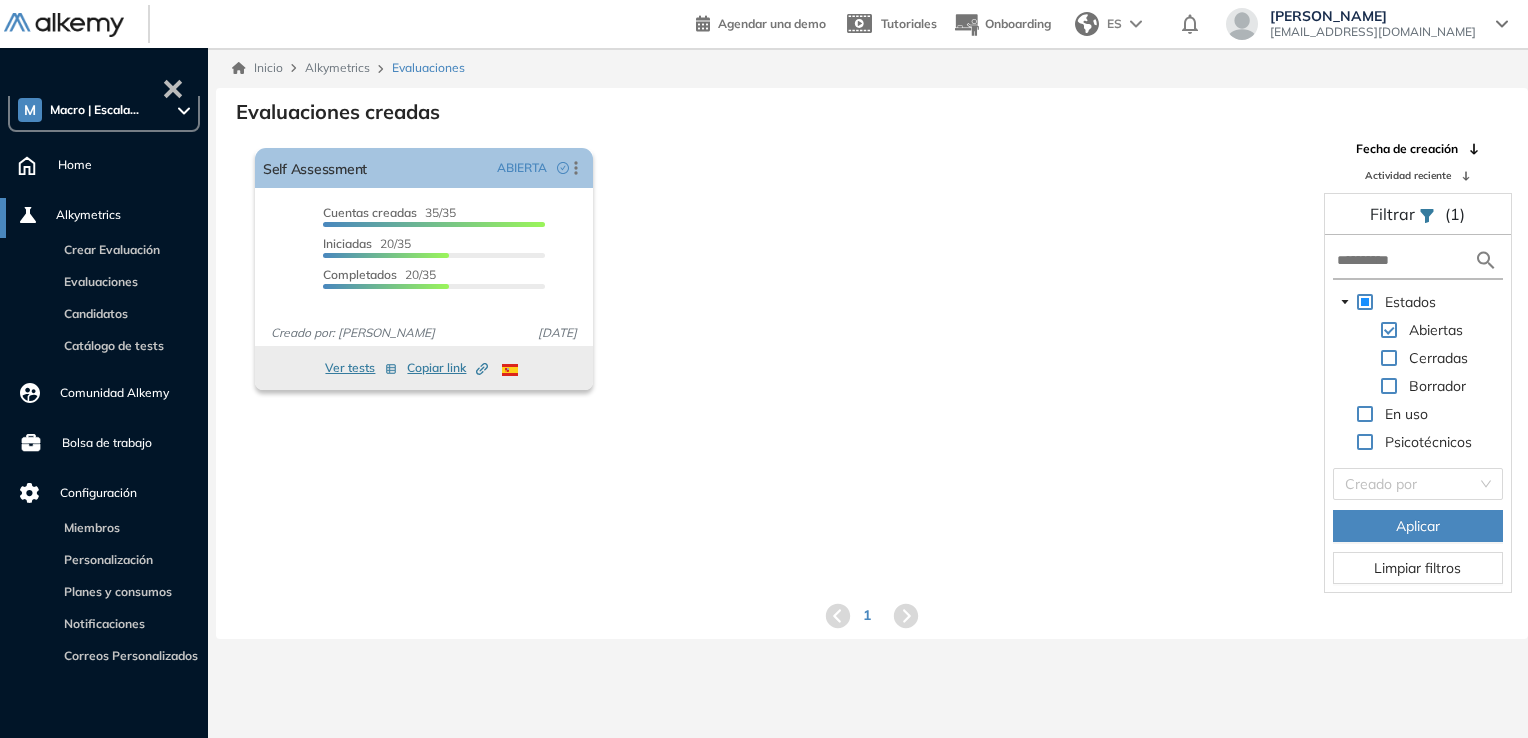 scroll, scrollTop: 0, scrollLeft: 0, axis: both 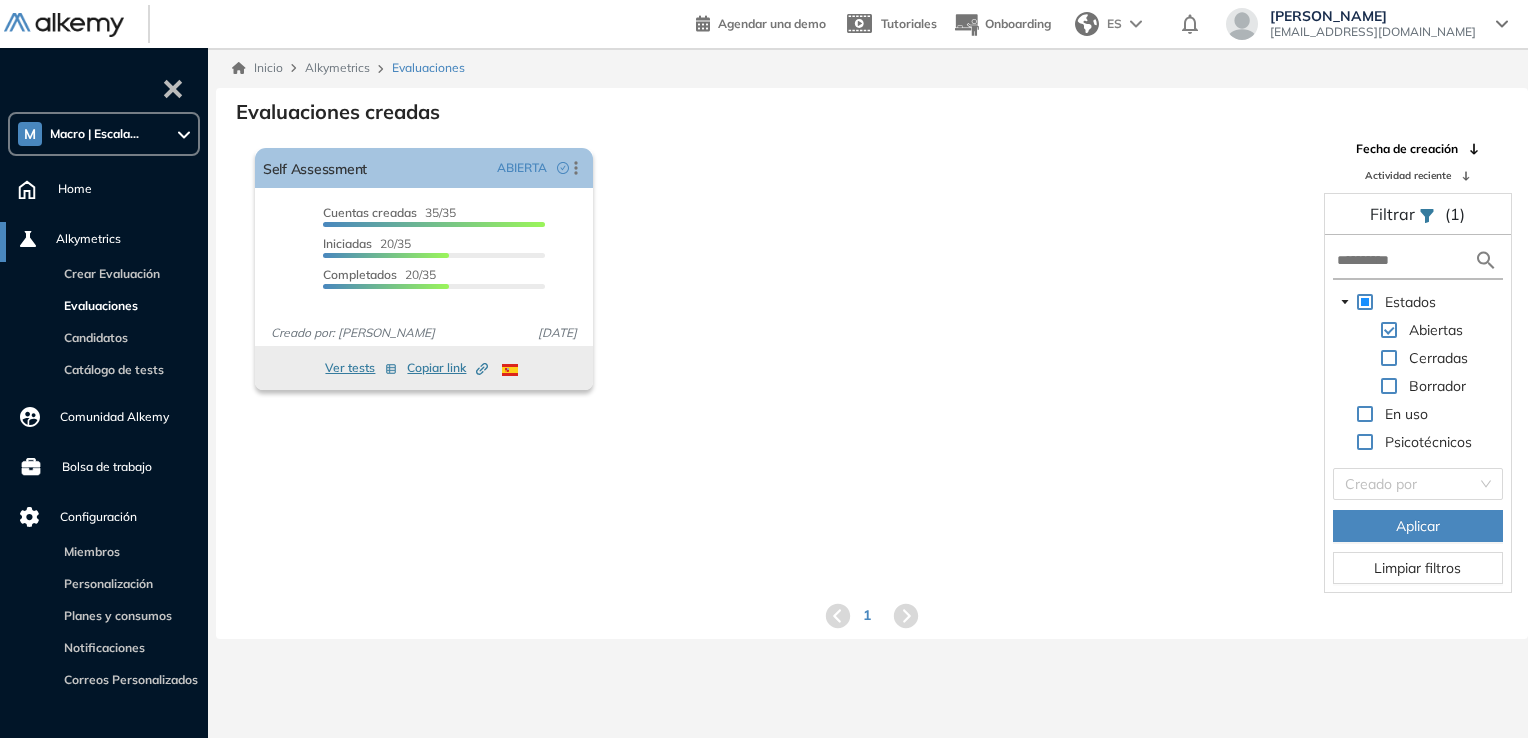 click on "Evaluaciones" at bounding box center [97, 305] 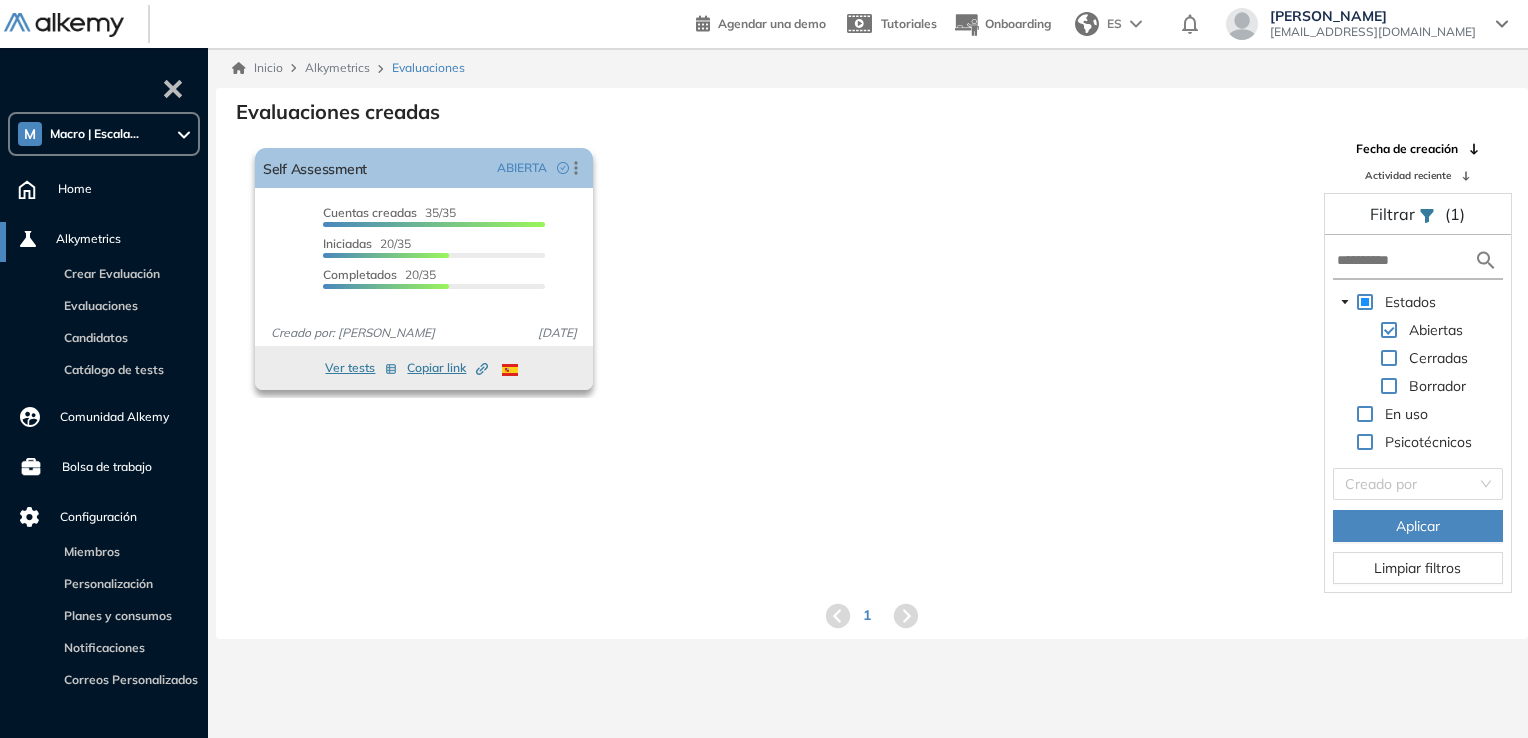 click on "Cuentas creadas 35/35" at bounding box center [389, 212] 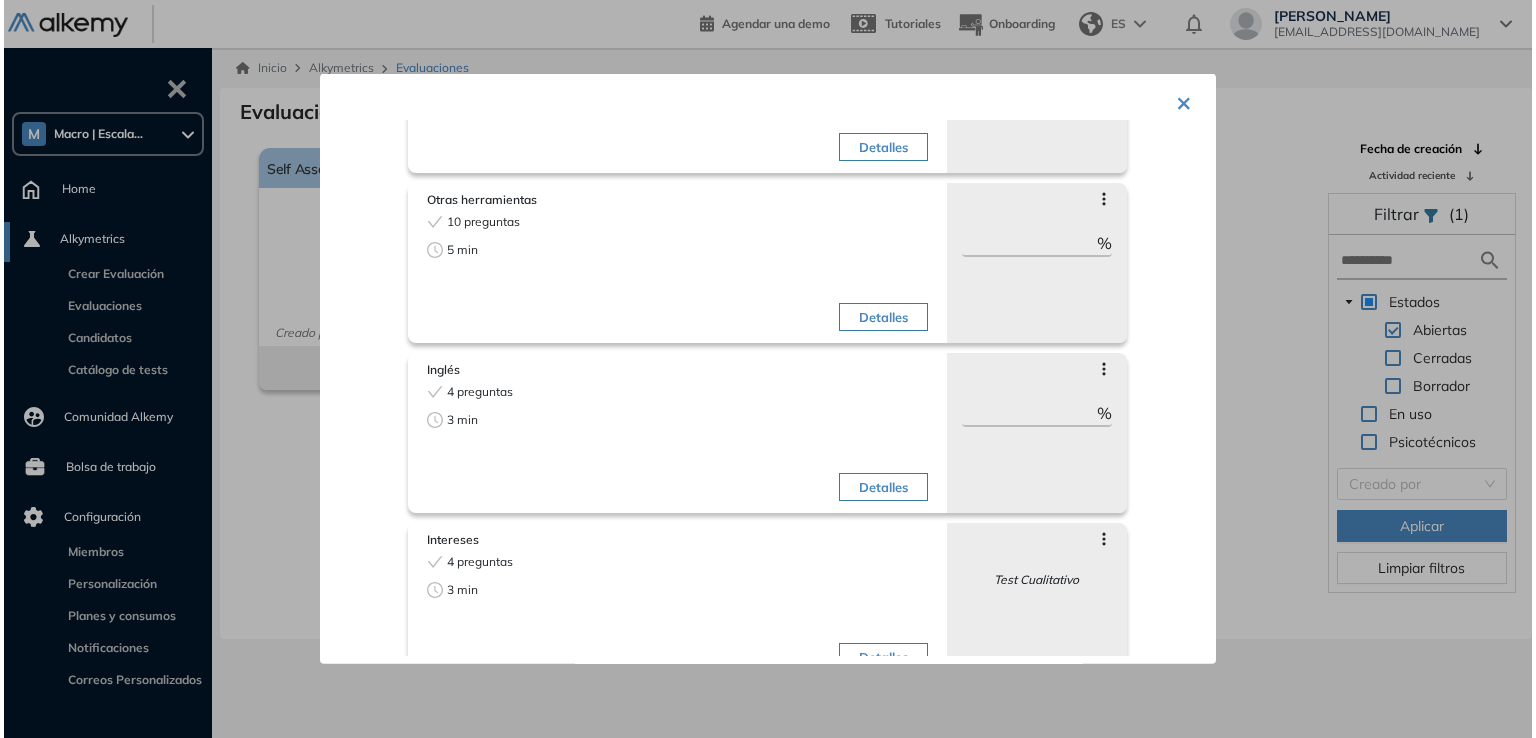 scroll, scrollTop: 734, scrollLeft: 0, axis: vertical 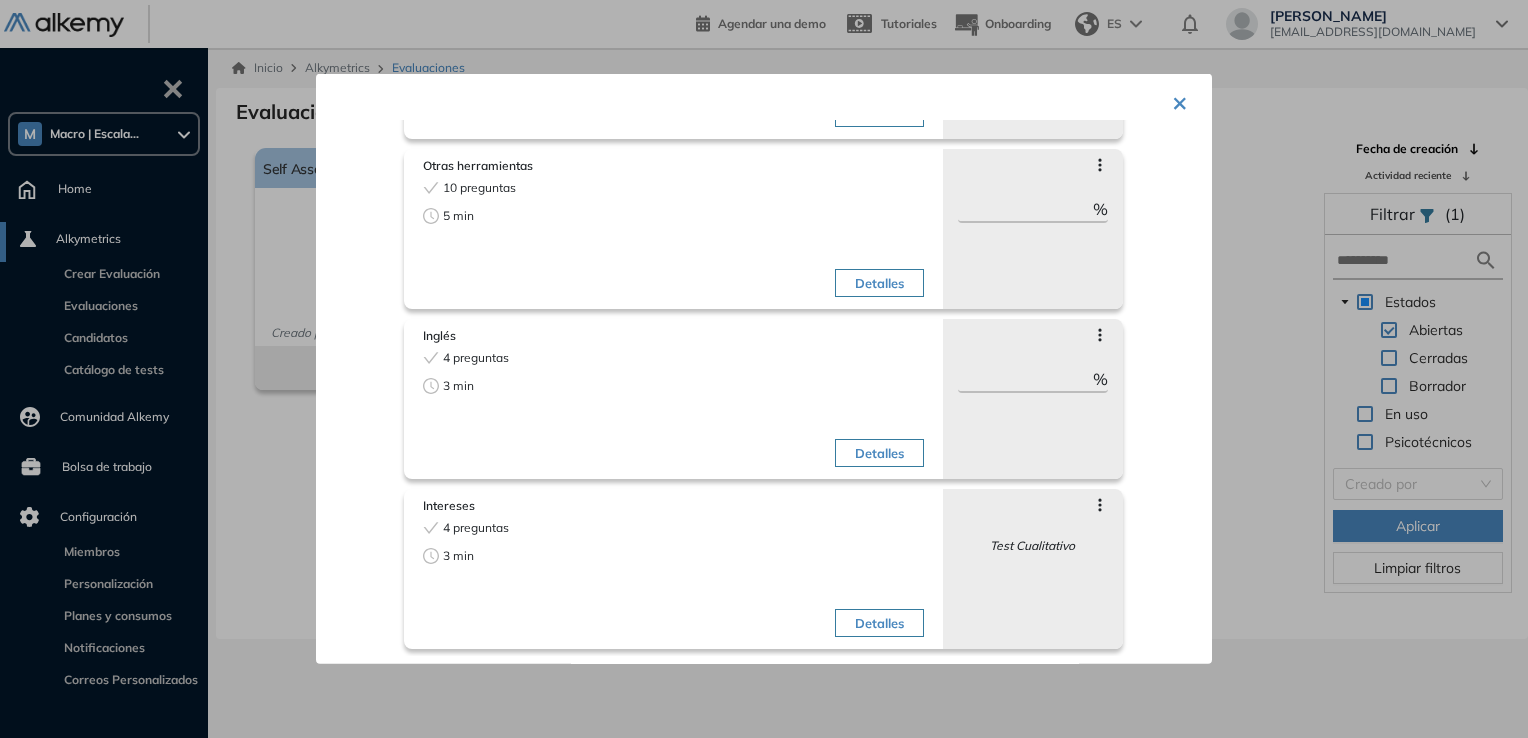 click on "×" at bounding box center [1180, 101] 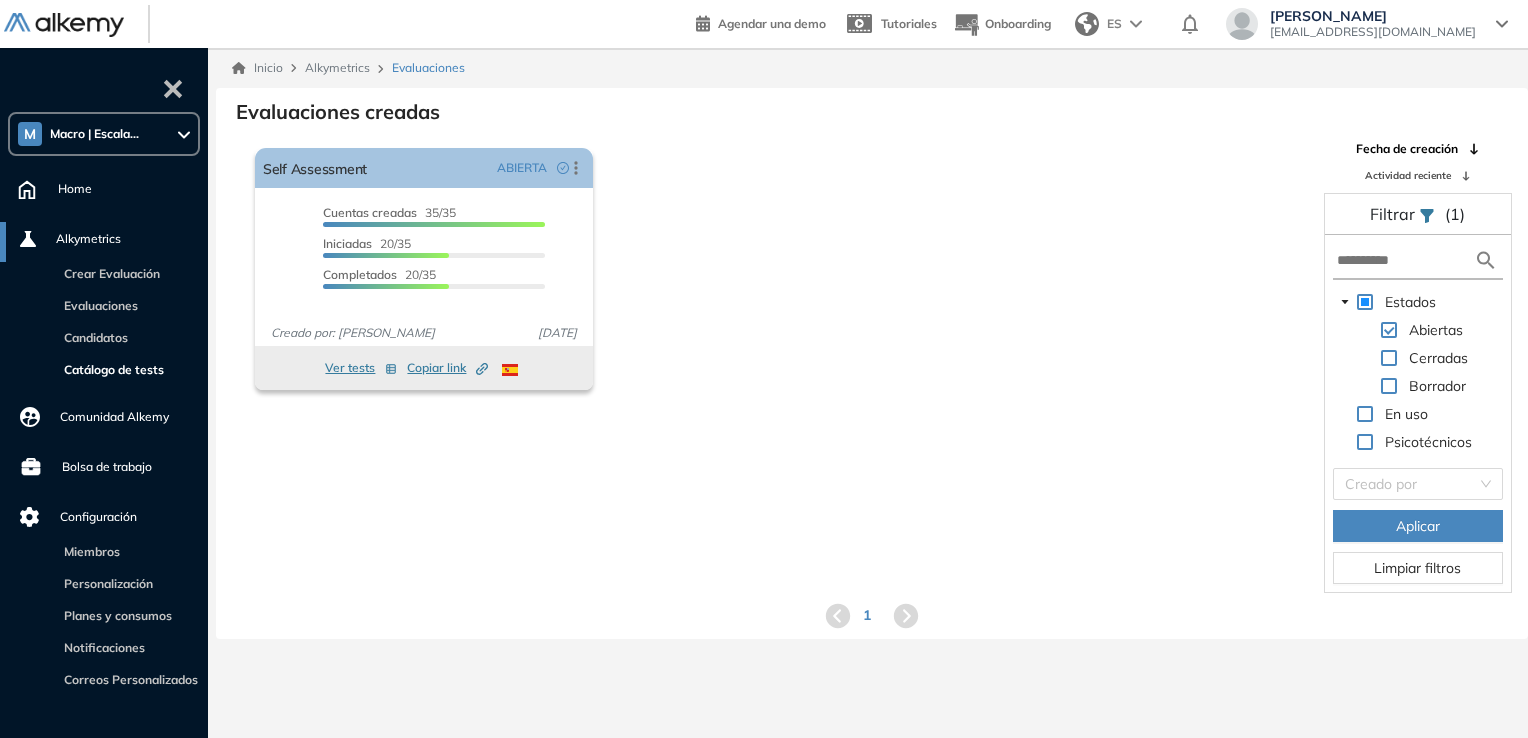 click on "Catálogo de tests" at bounding box center [110, 369] 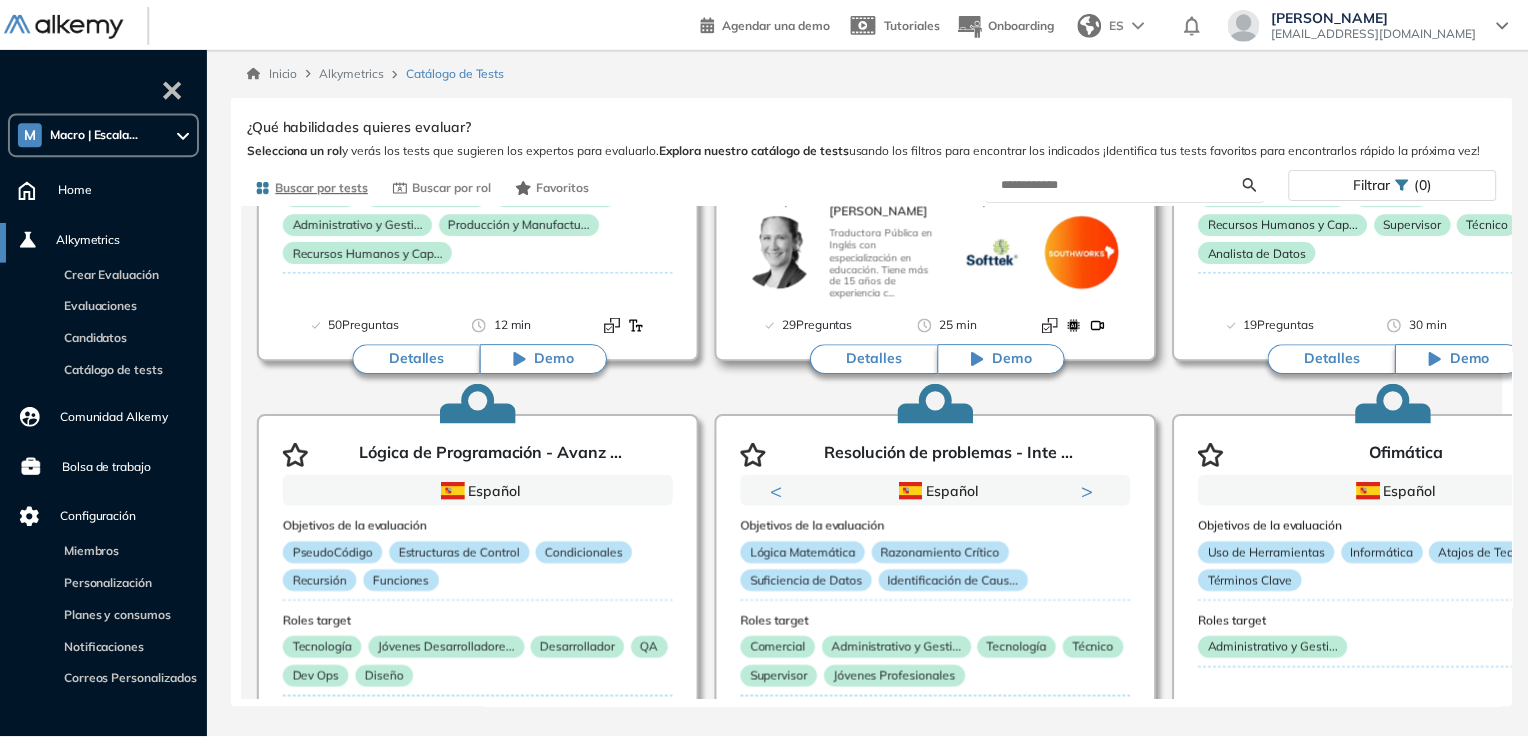 scroll, scrollTop: 500, scrollLeft: 0, axis: vertical 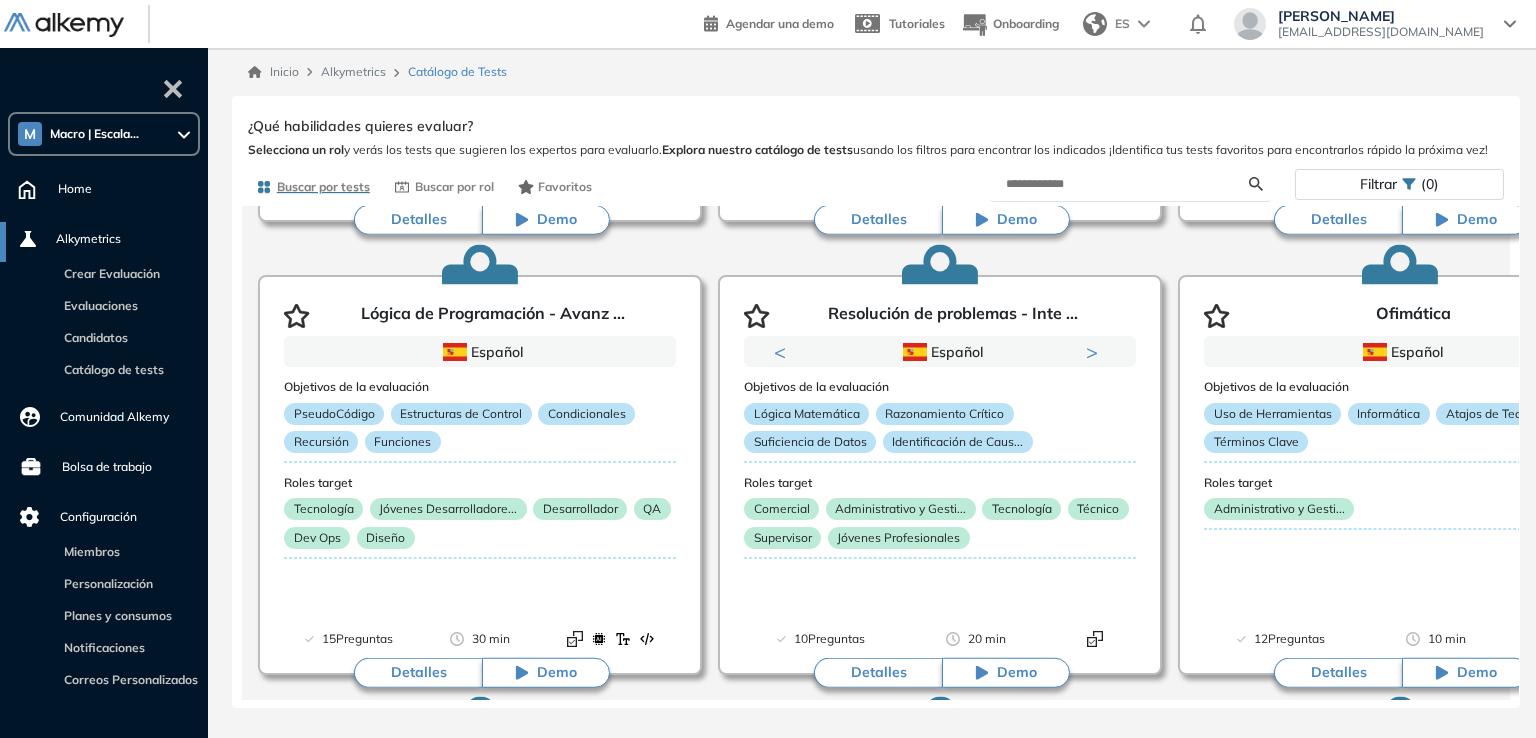 click on "Home" at bounding box center (75, 189) 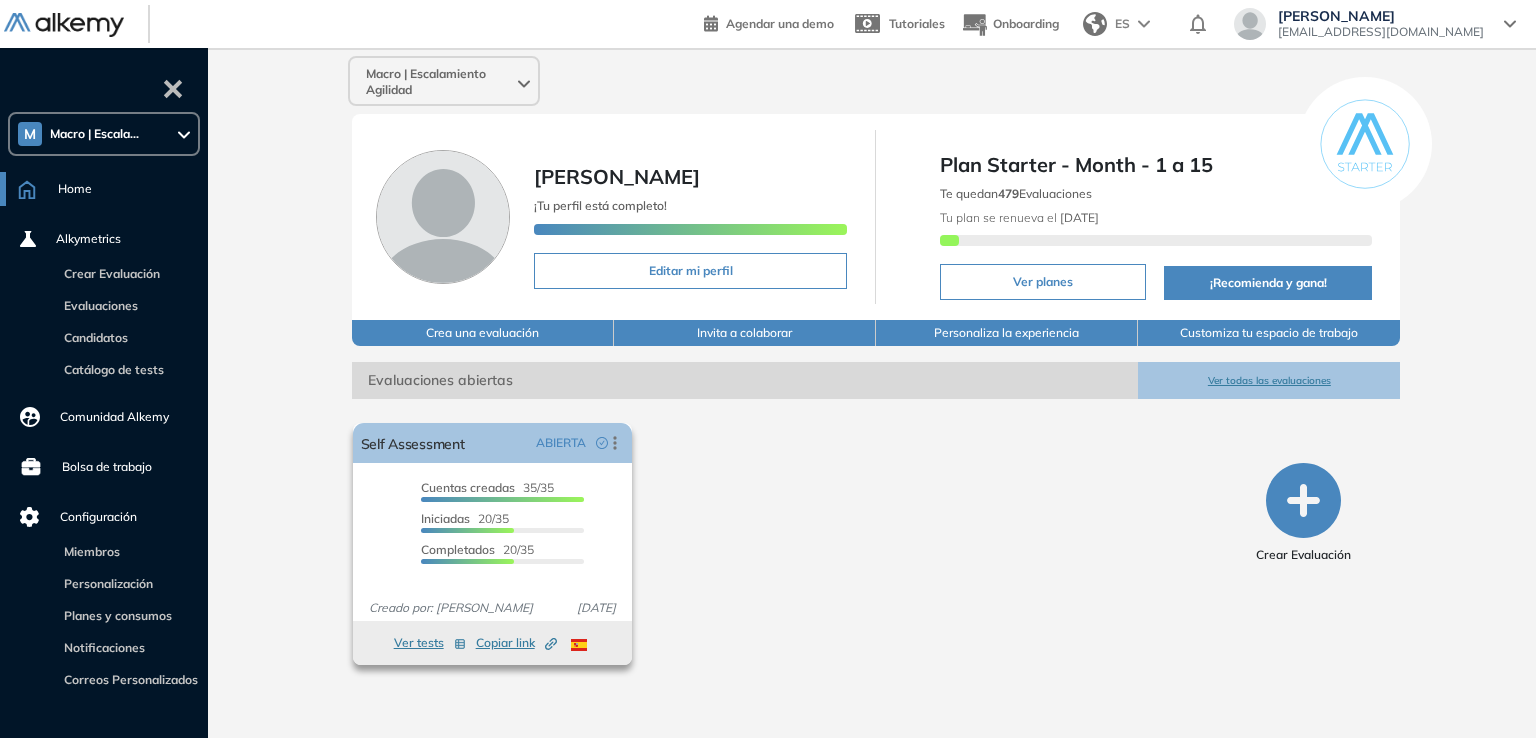 click on "Ver tests" at bounding box center (430, 643) 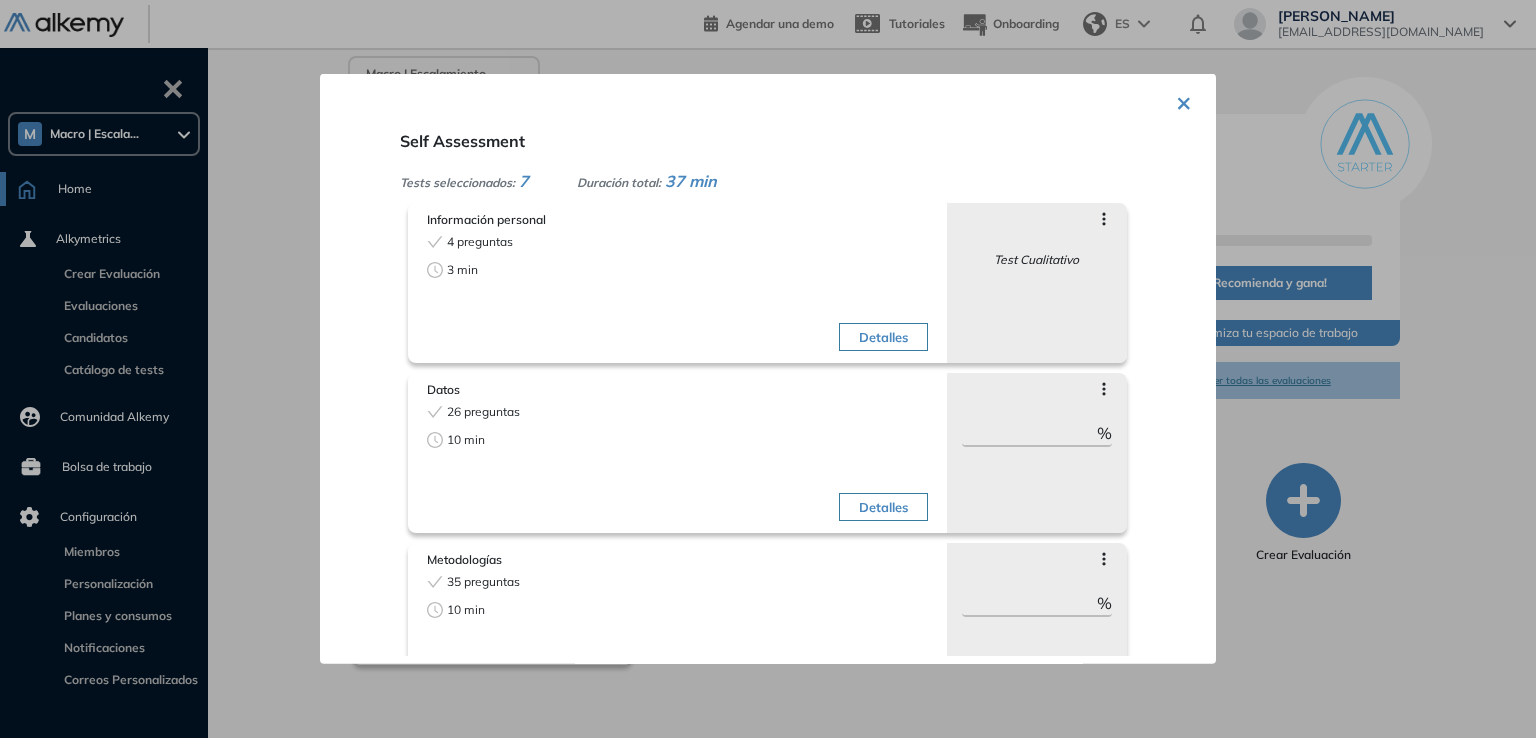 click on "Detalles" at bounding box center [883, 337] 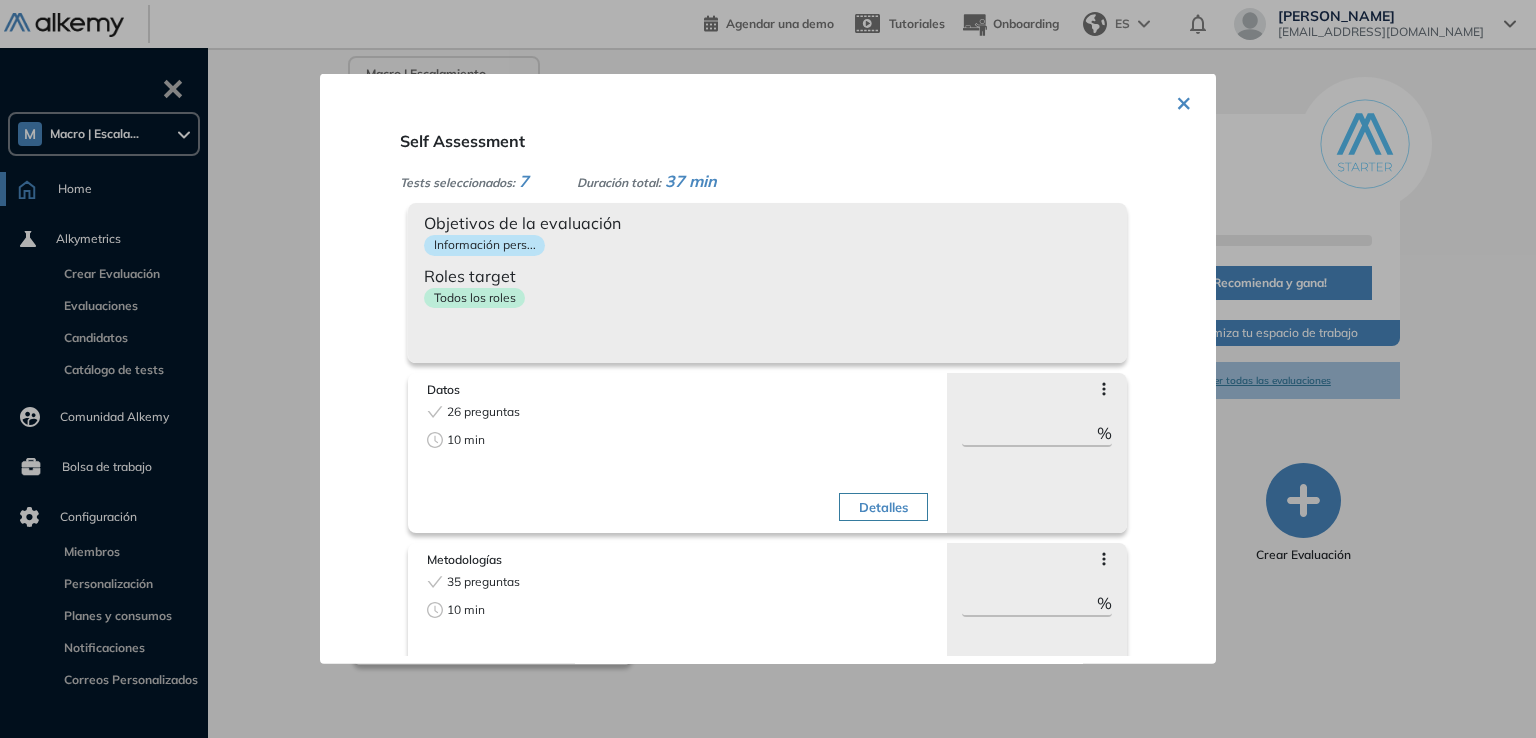 click on "×" at bounding box center [1184, 101] 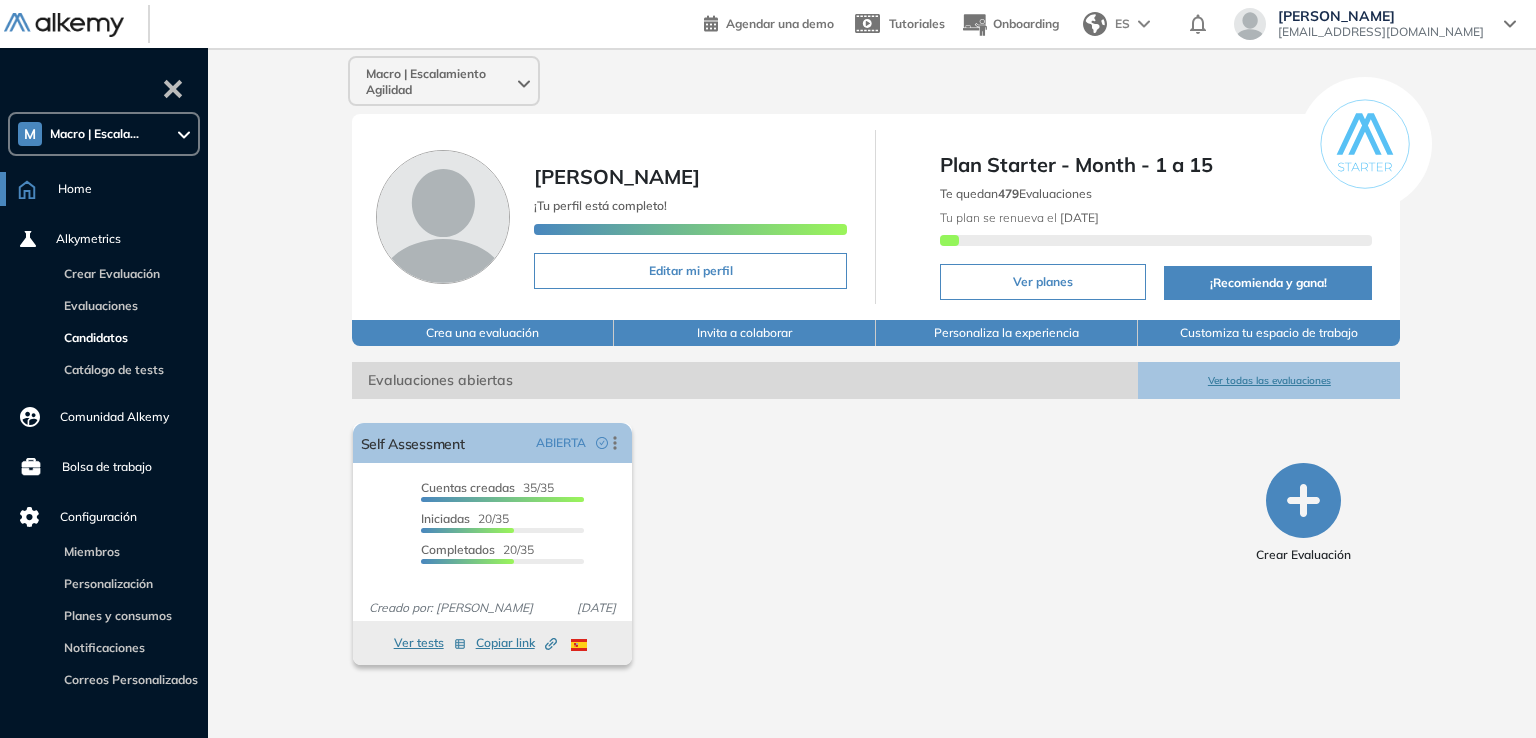 click on "Candidatos" at bounding box center (92, 337) 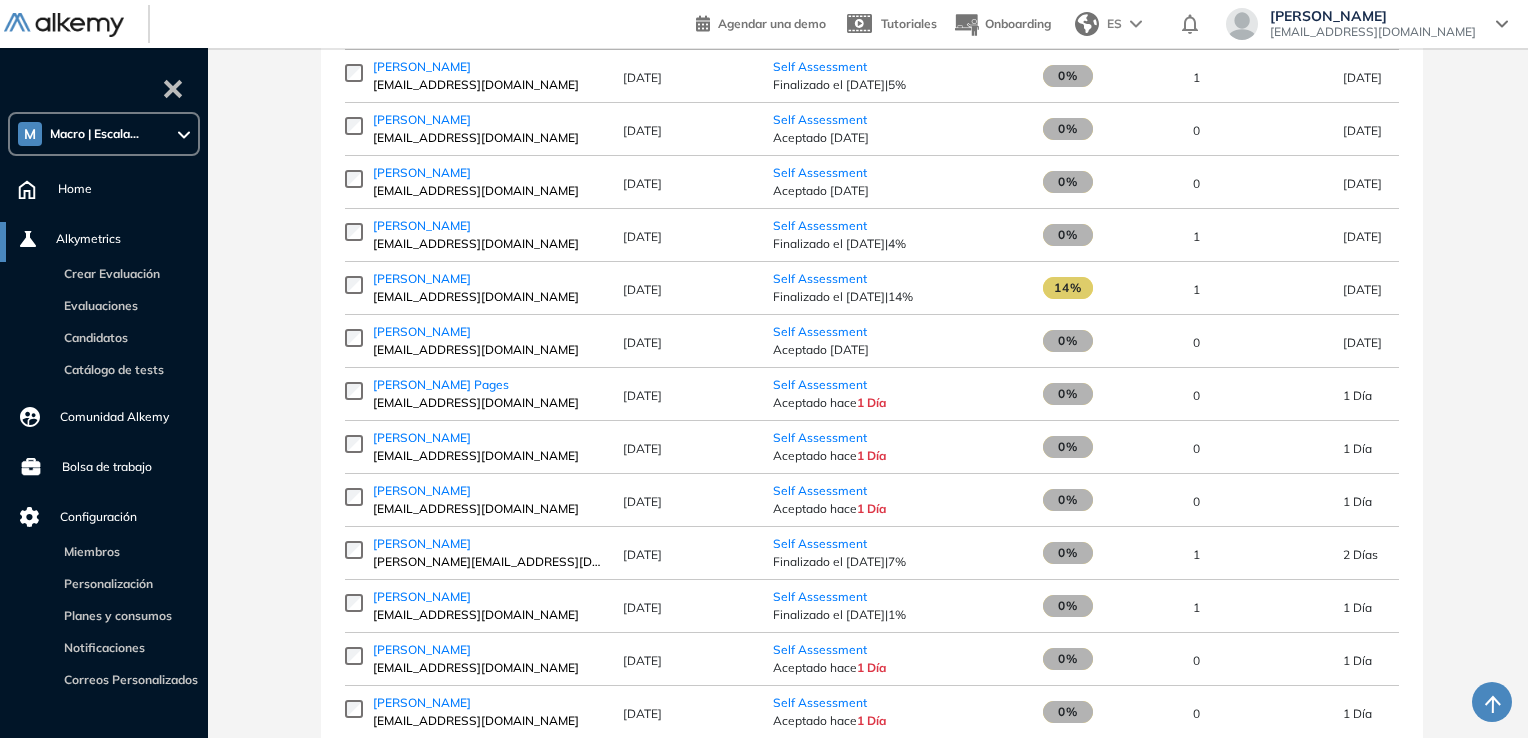 scroll, scrollTop: 444, scrollLeft: 0, axis: vertical 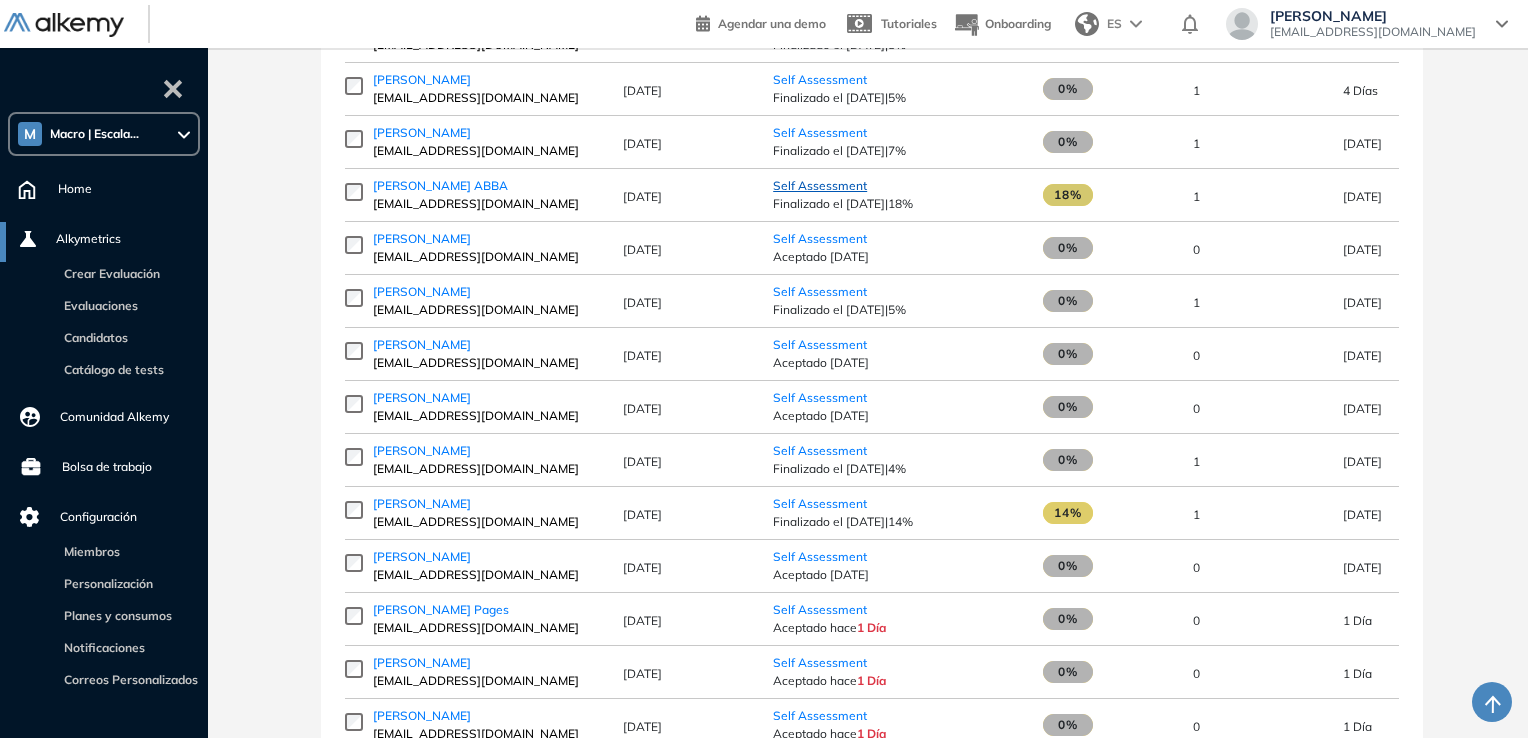 click on "Self Assessment" at bounding box center [820, 185] 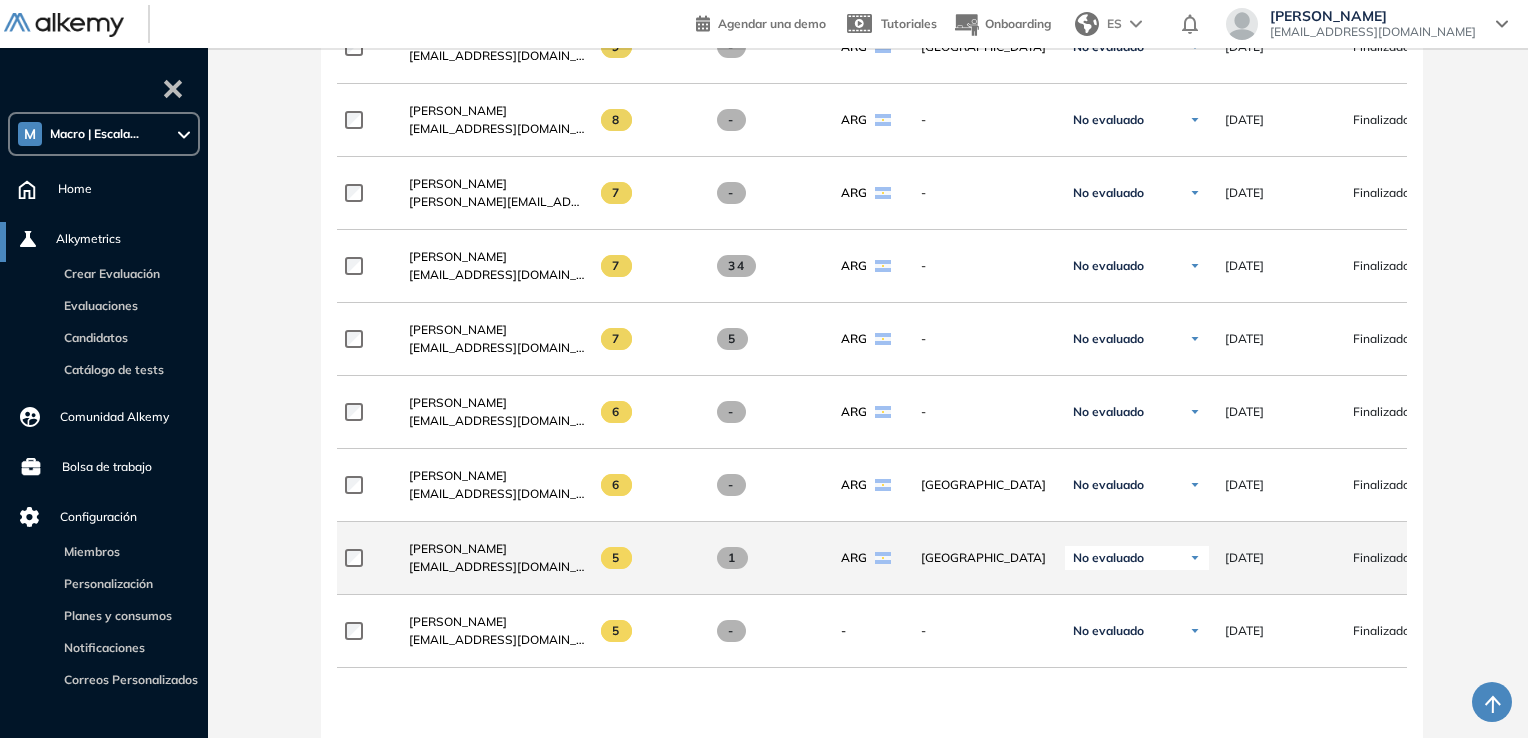 scroll, scrollTop: 1300, scrollLeft: 0, axis: vertical 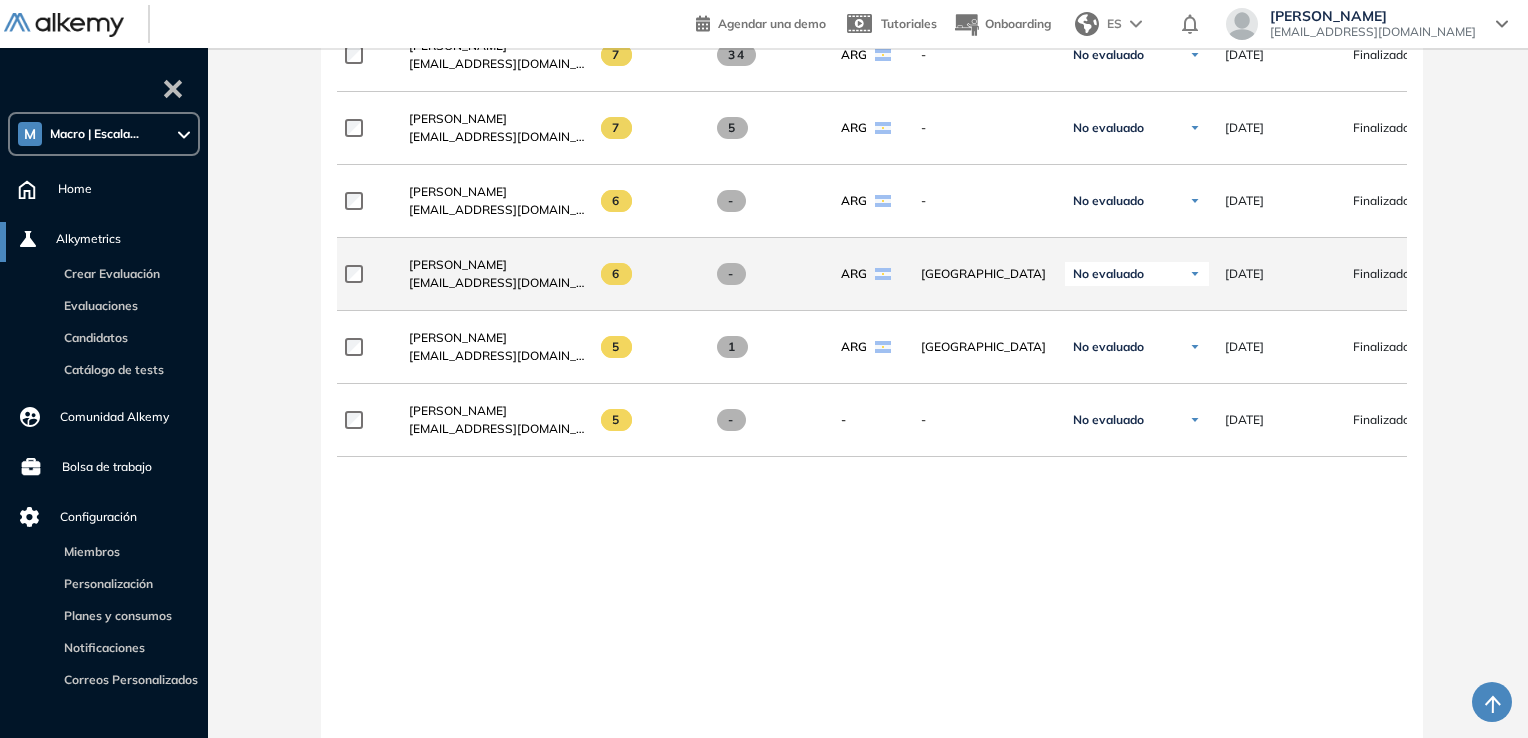 click on "6" at bounding box center (616, 274) 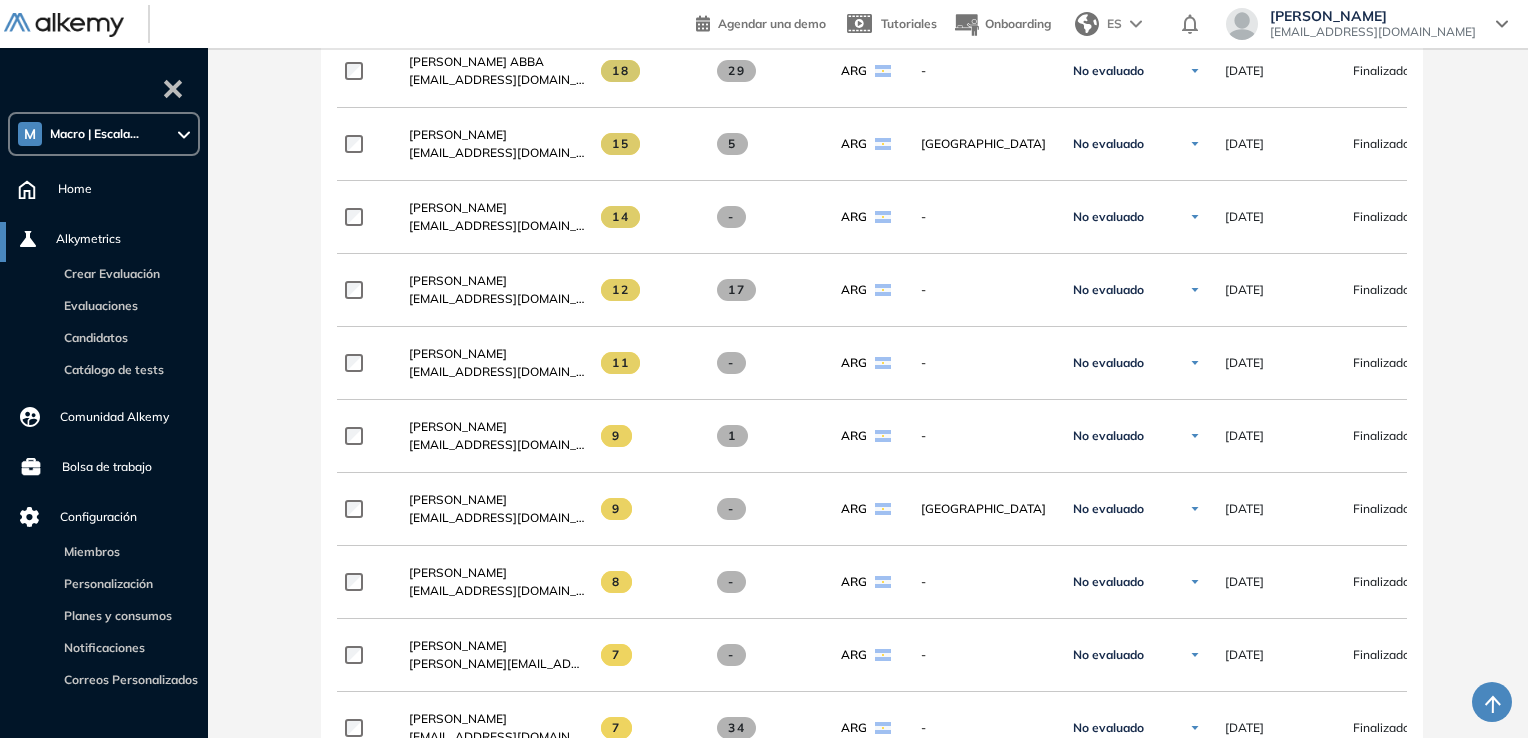 scroll, scrollTop: 700, scrollLeft: 0, axis: vertical 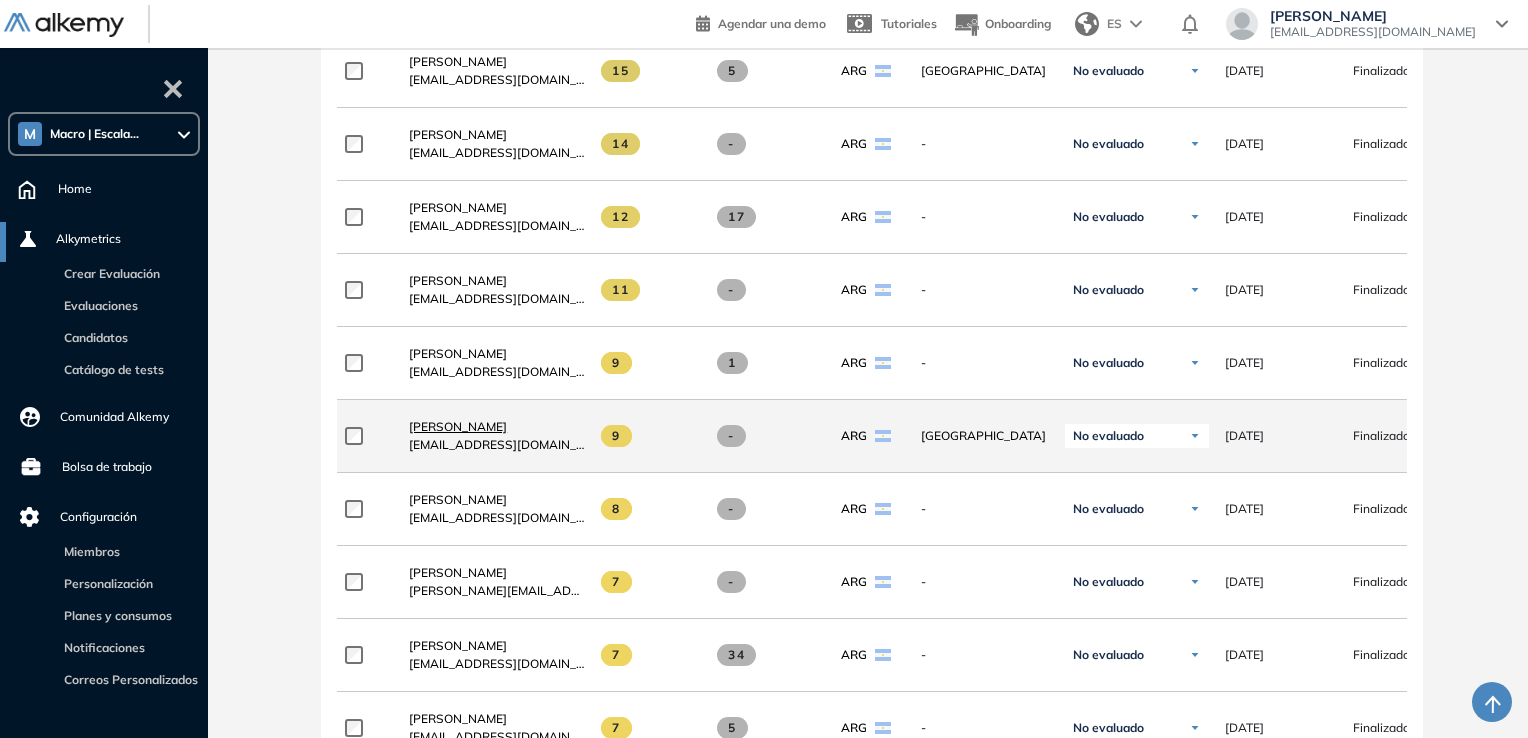 click on "Andrea Corral" at bounding box center (458, 426) 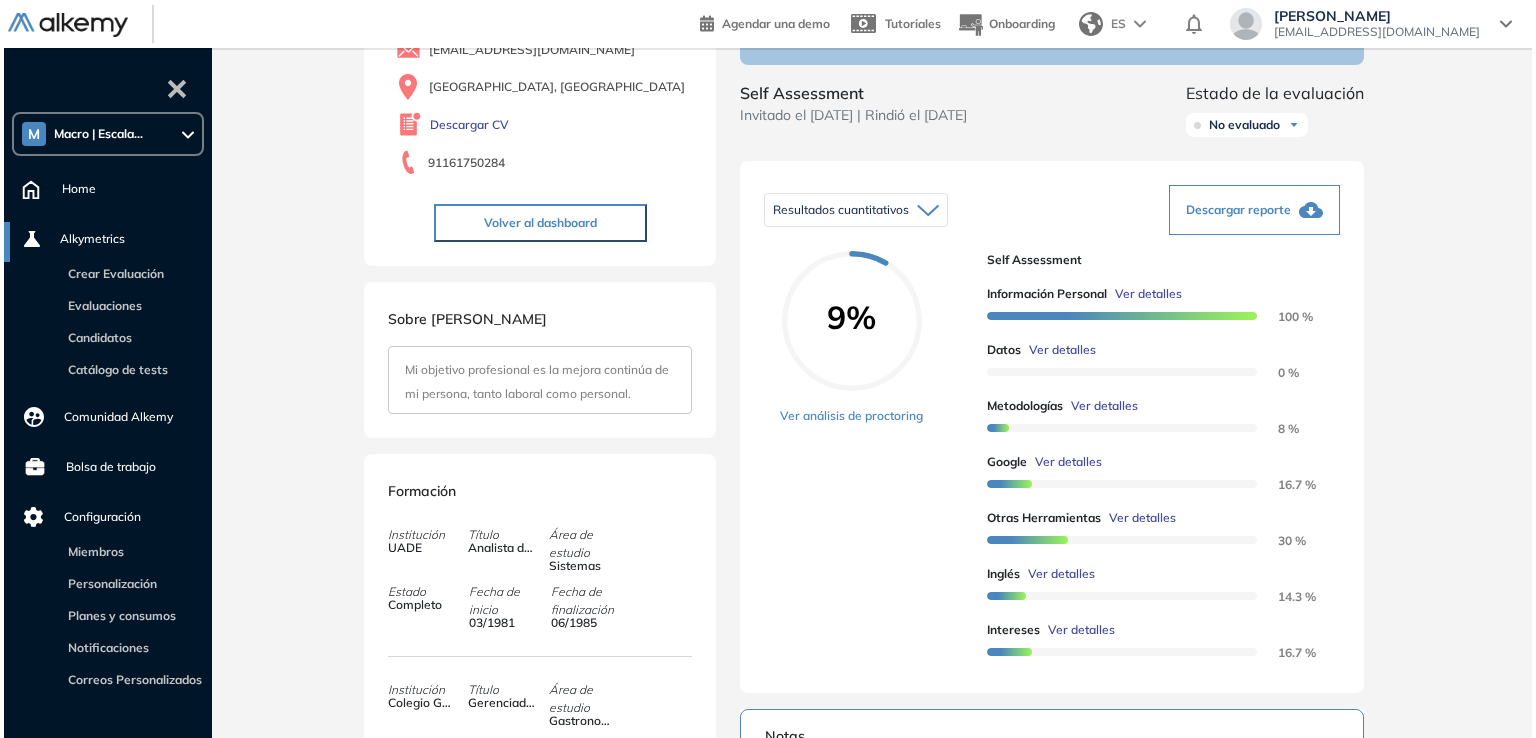 scroll, scrollTop: 200, scrollLeft: 0, axis: vertical 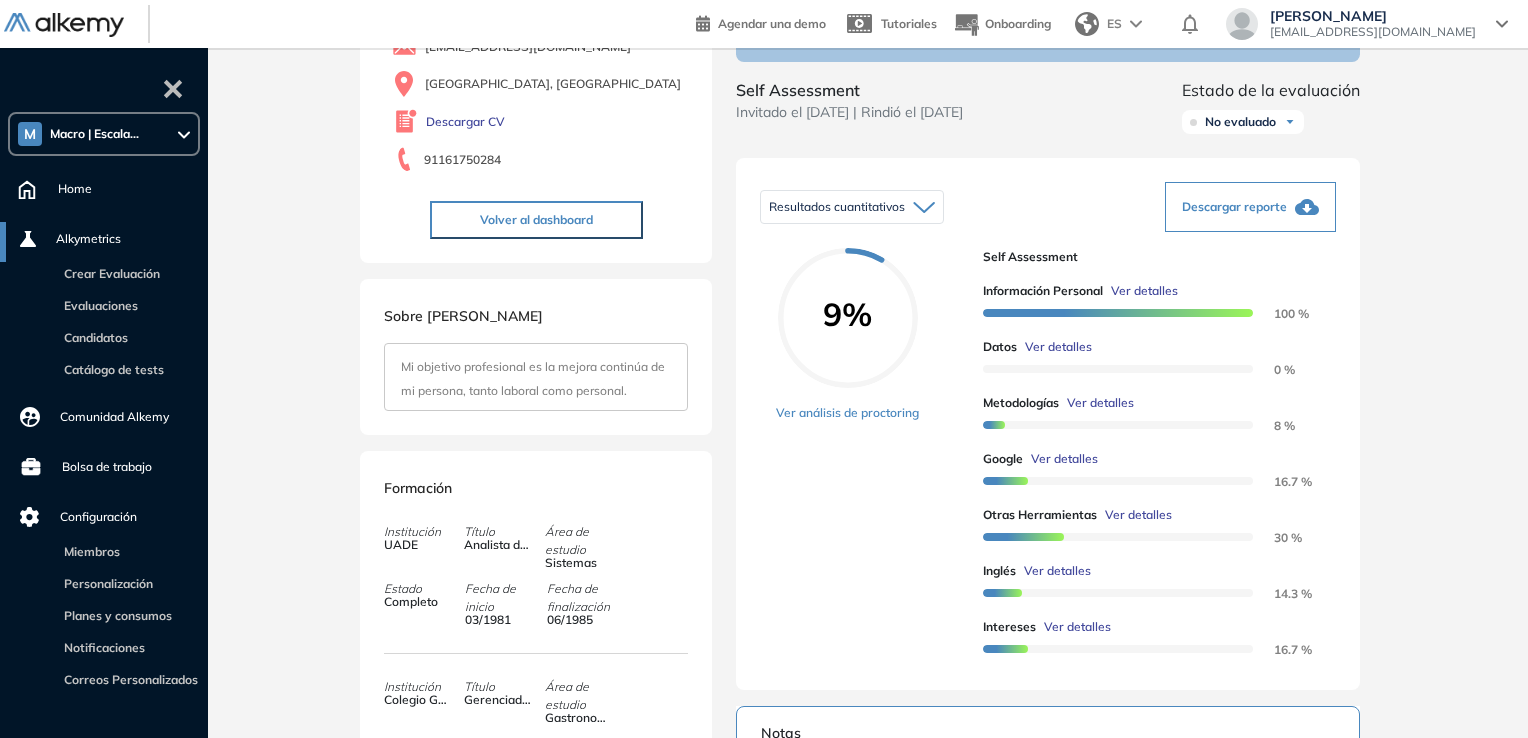 click on "Ver detalles" at bounding box center [1138, 515] 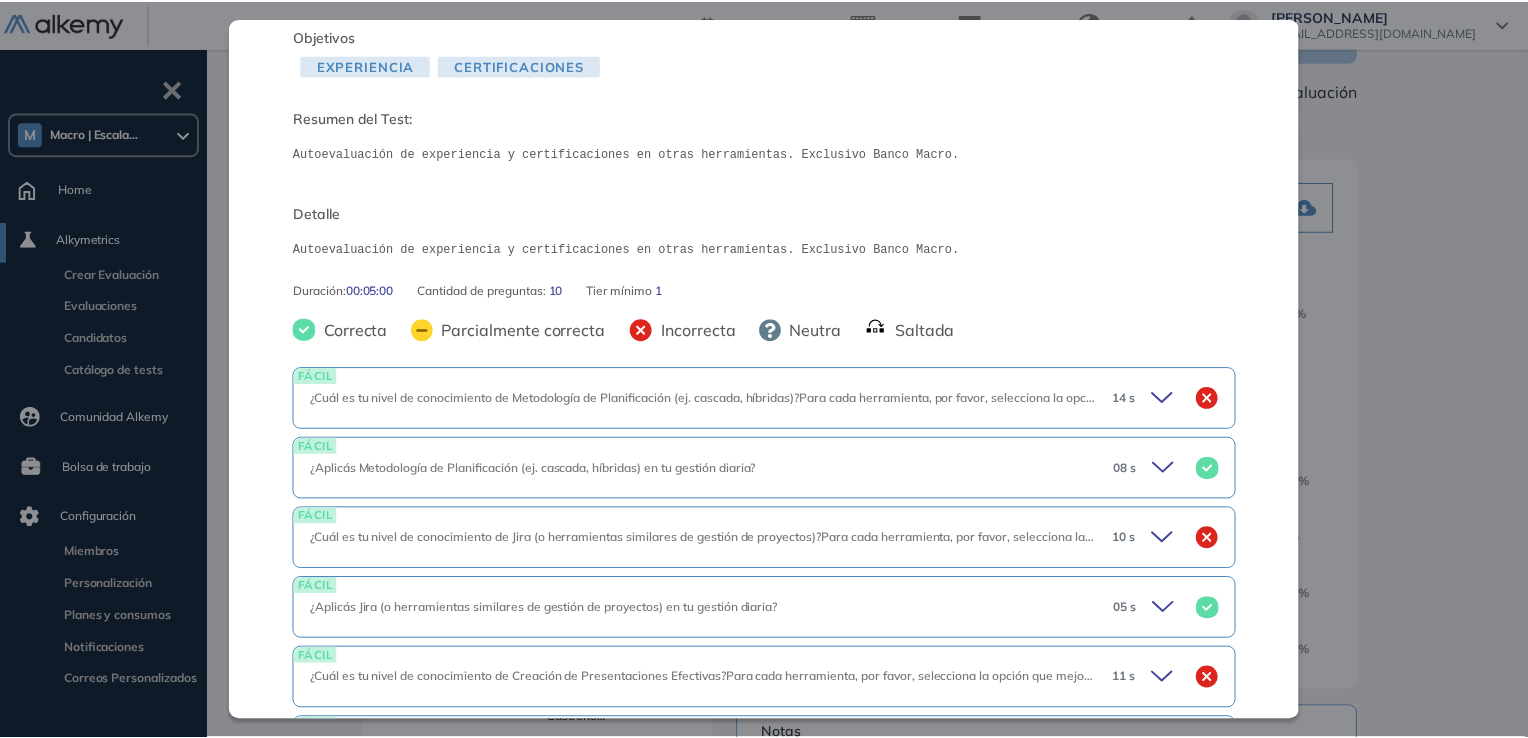 scroll, scrollTop: 0, scrollLeft: 0, axis: both 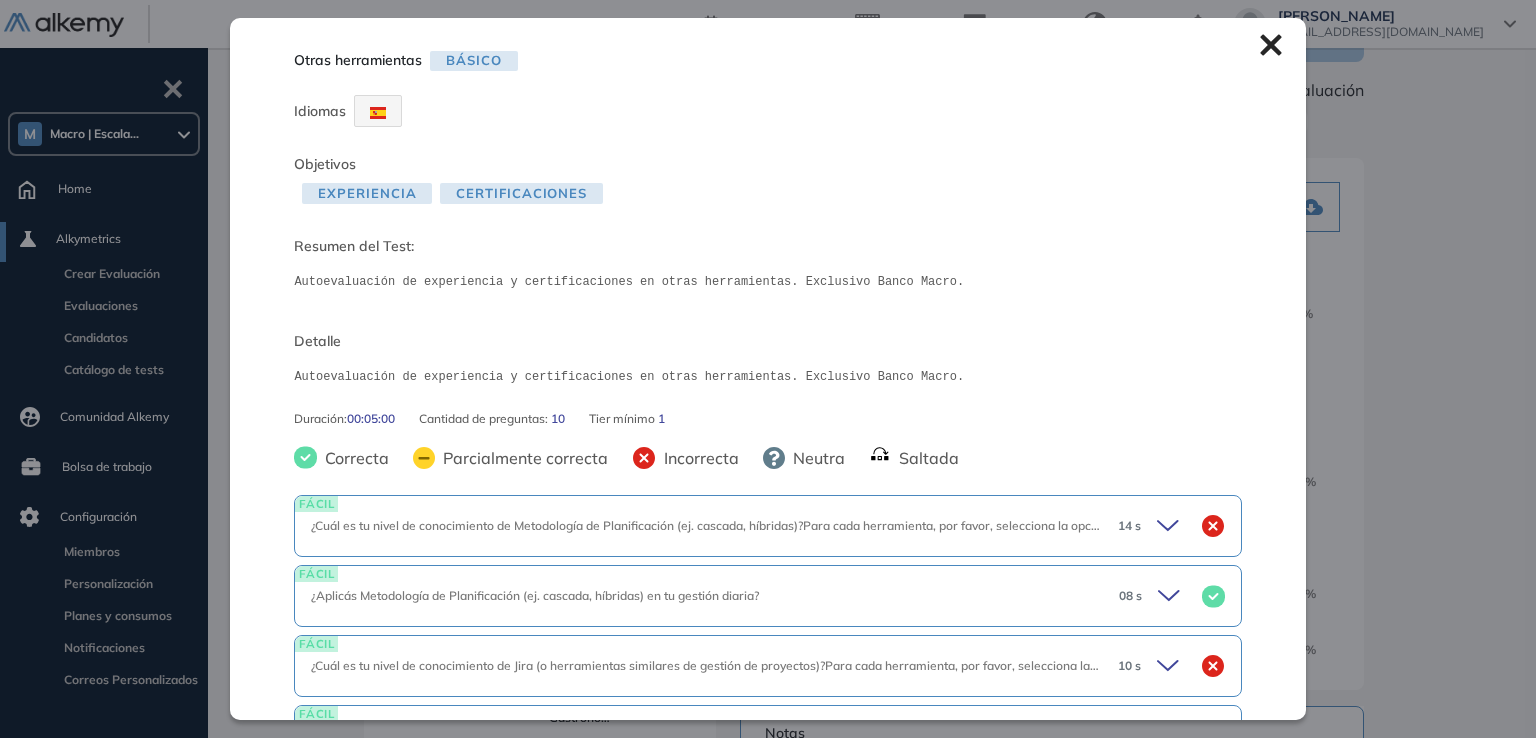 click 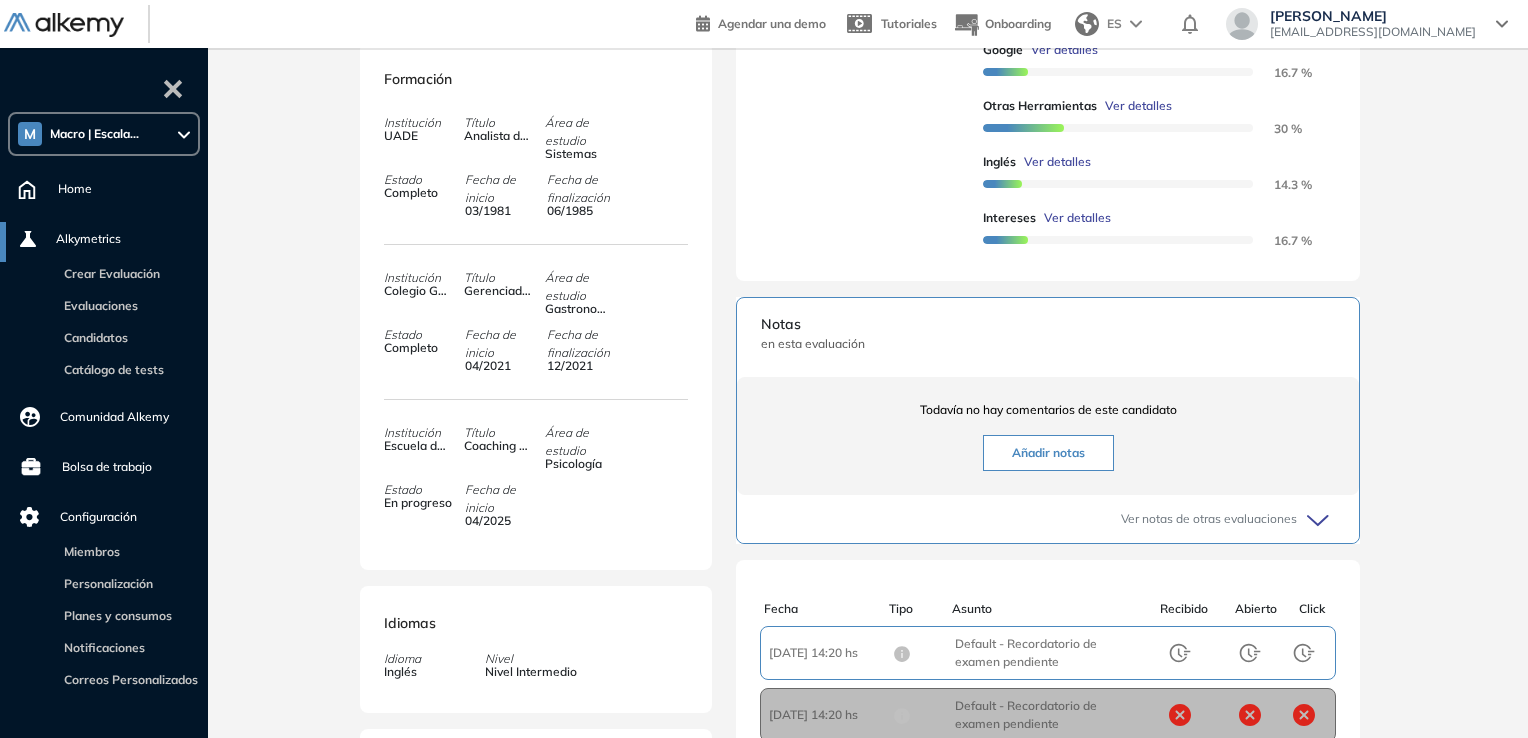scroll, scrollTop: 700, scrollLeft: 0, axis: vertical 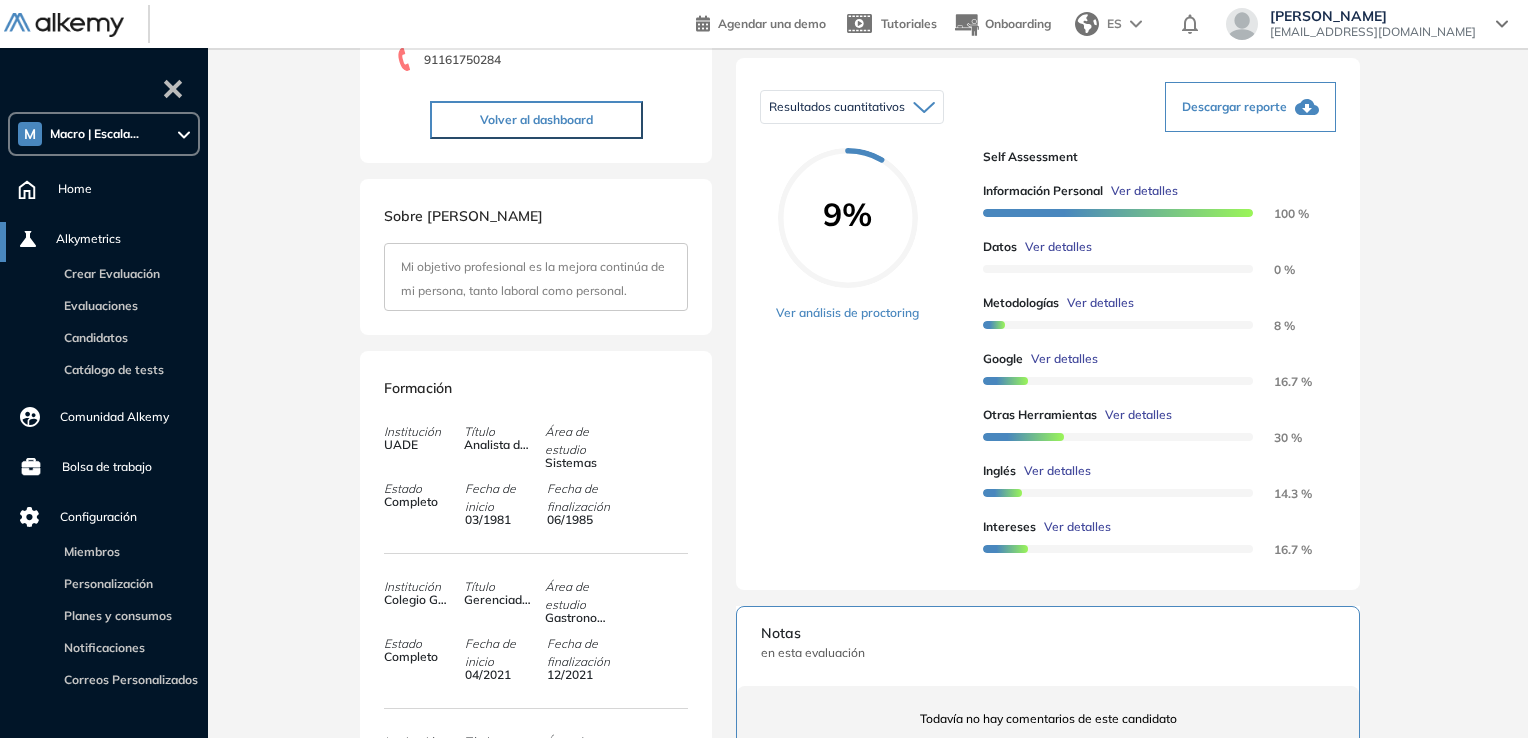 click on "Ver detalles" at bounding box center (1057, 471) 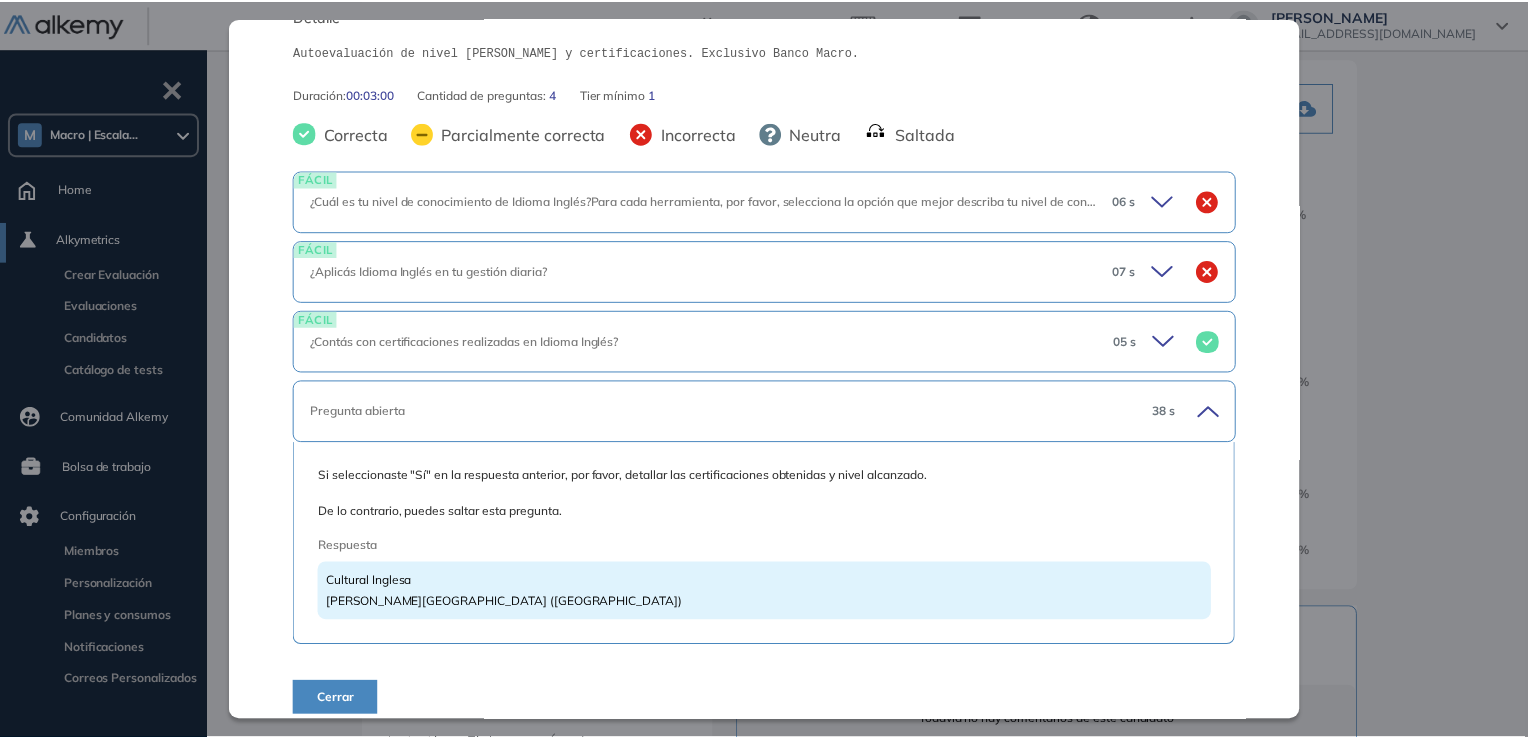 scroll, scrollTop: 340, scrollLeft: 0, axis: vertical 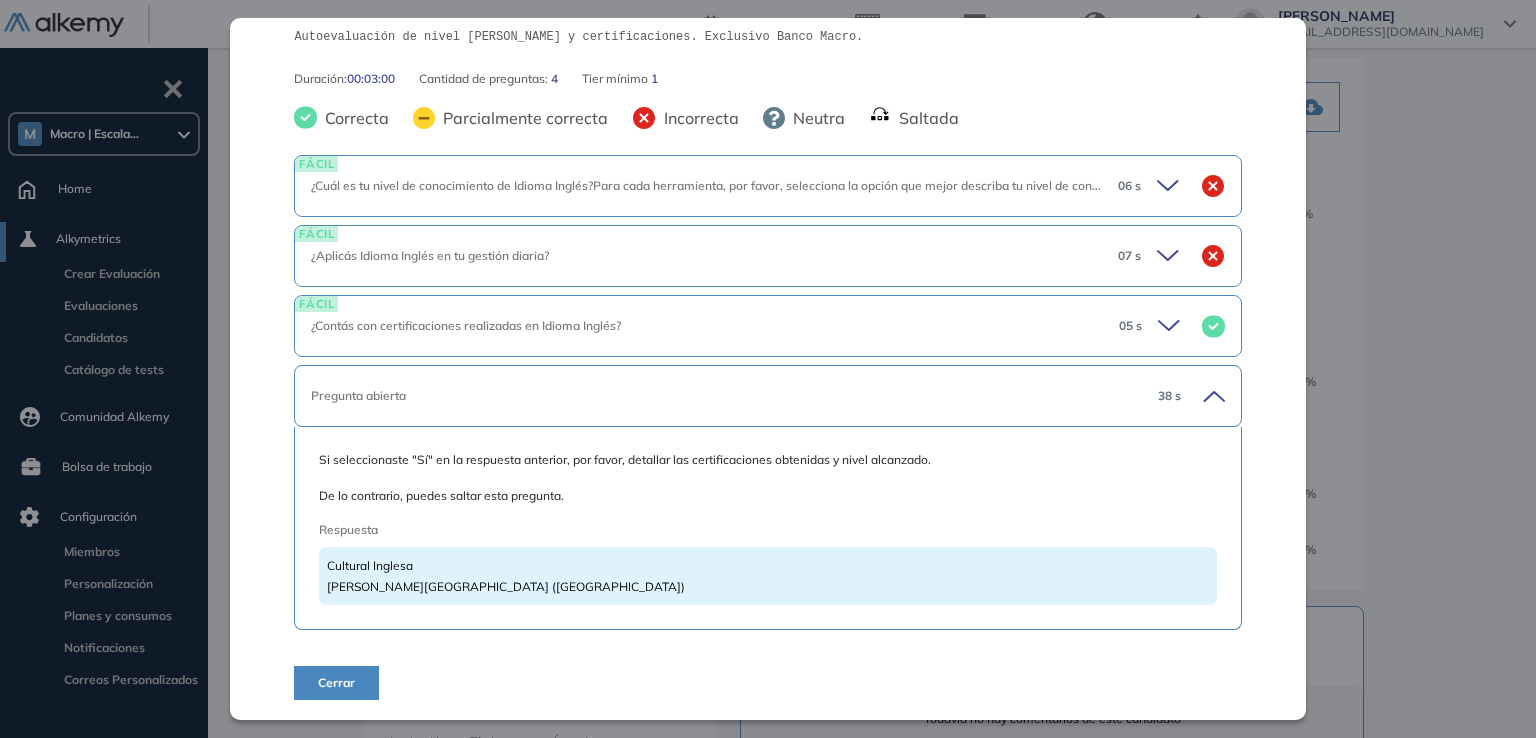 click 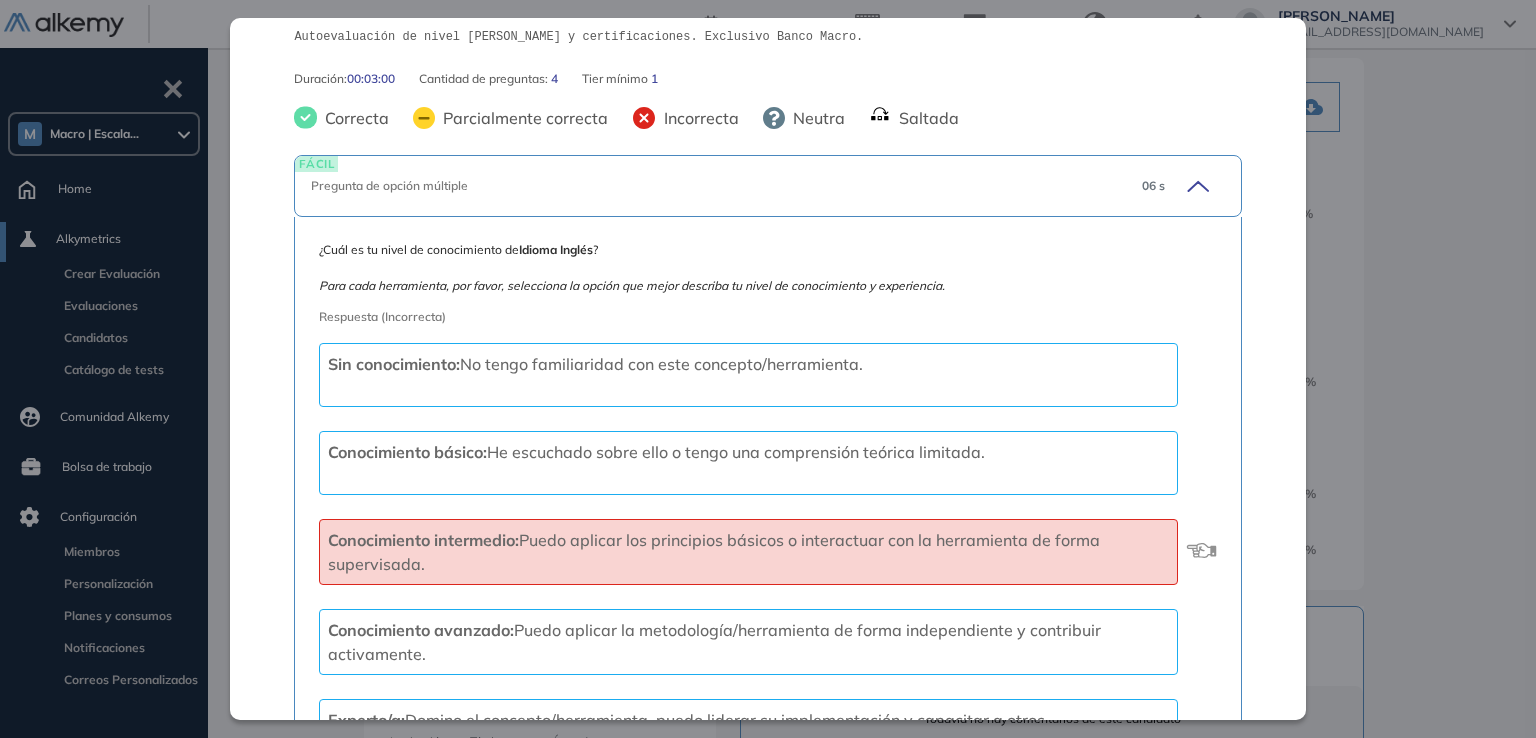 click 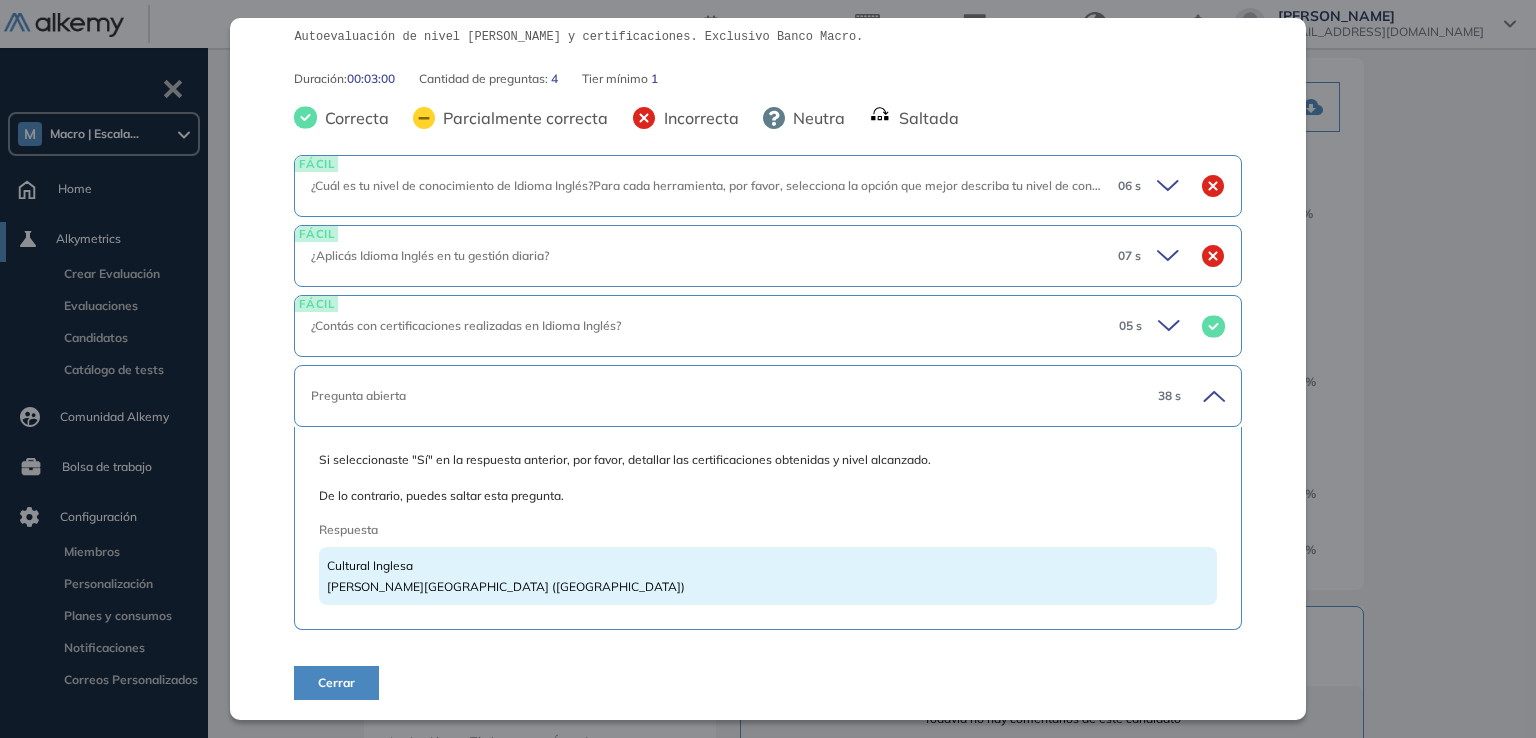 click on "Cerrar" at bounding box center (336, 683) 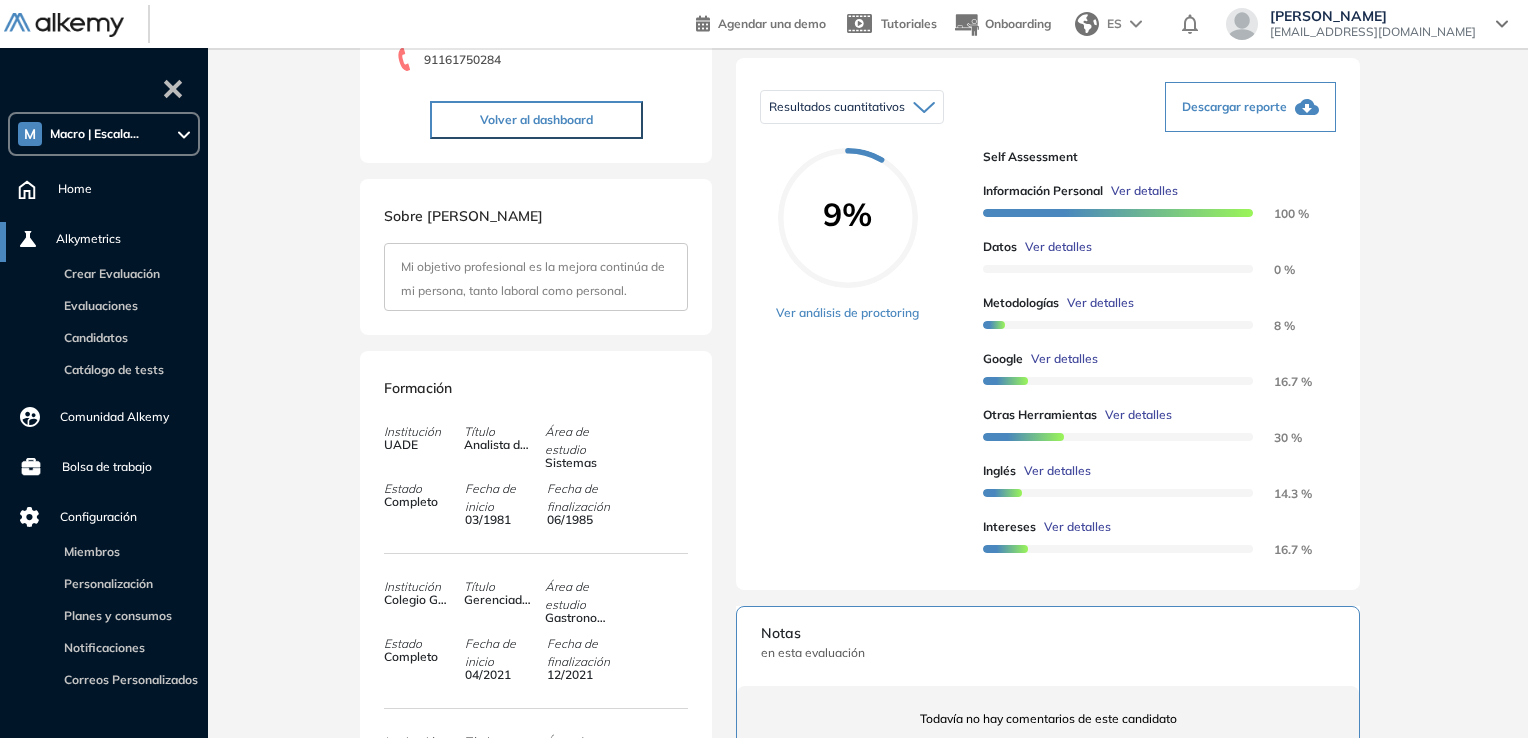 scroll, scrollTop: 0, scrollLeft: 0, axis: both 